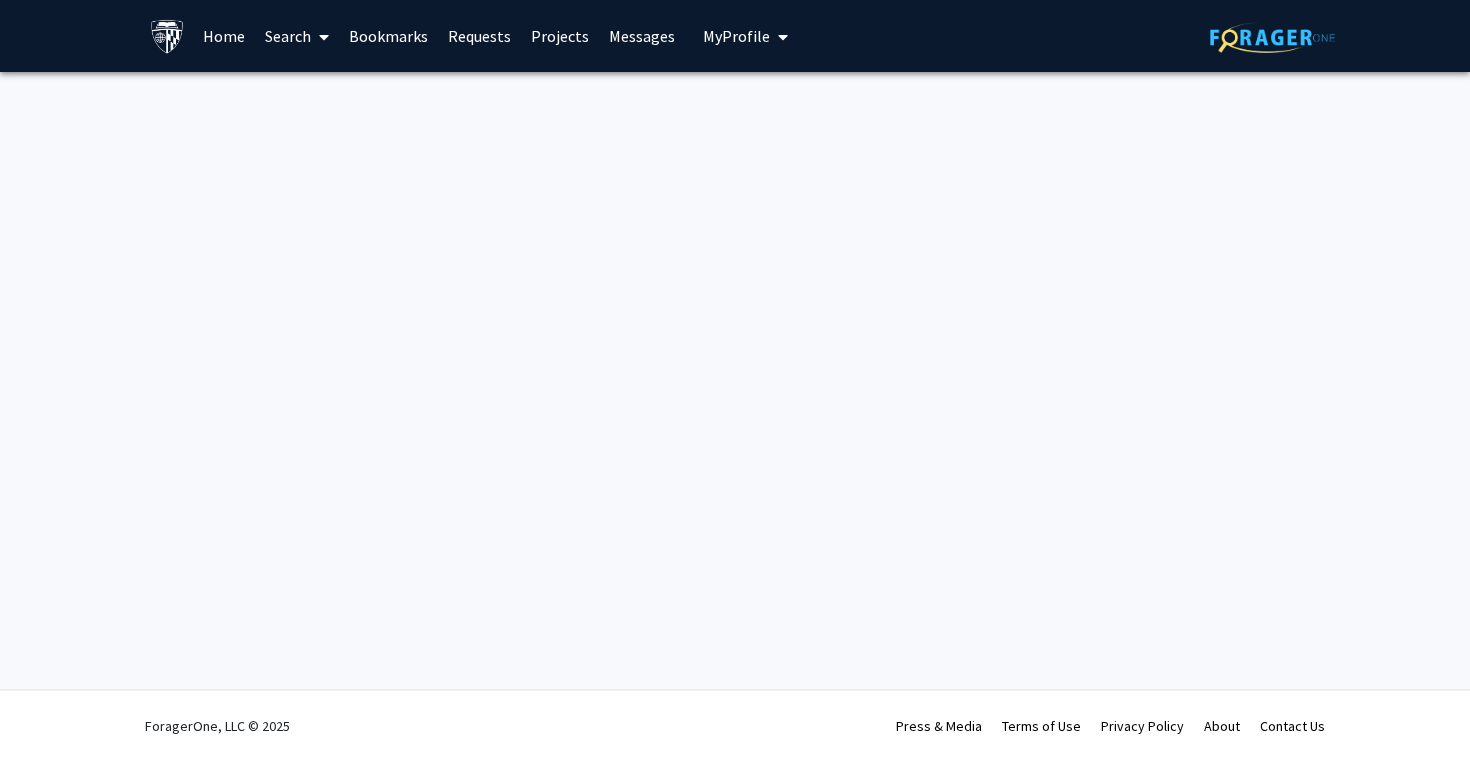 scroll, scrollTop: 0, scrollLeft: 0, axis: both 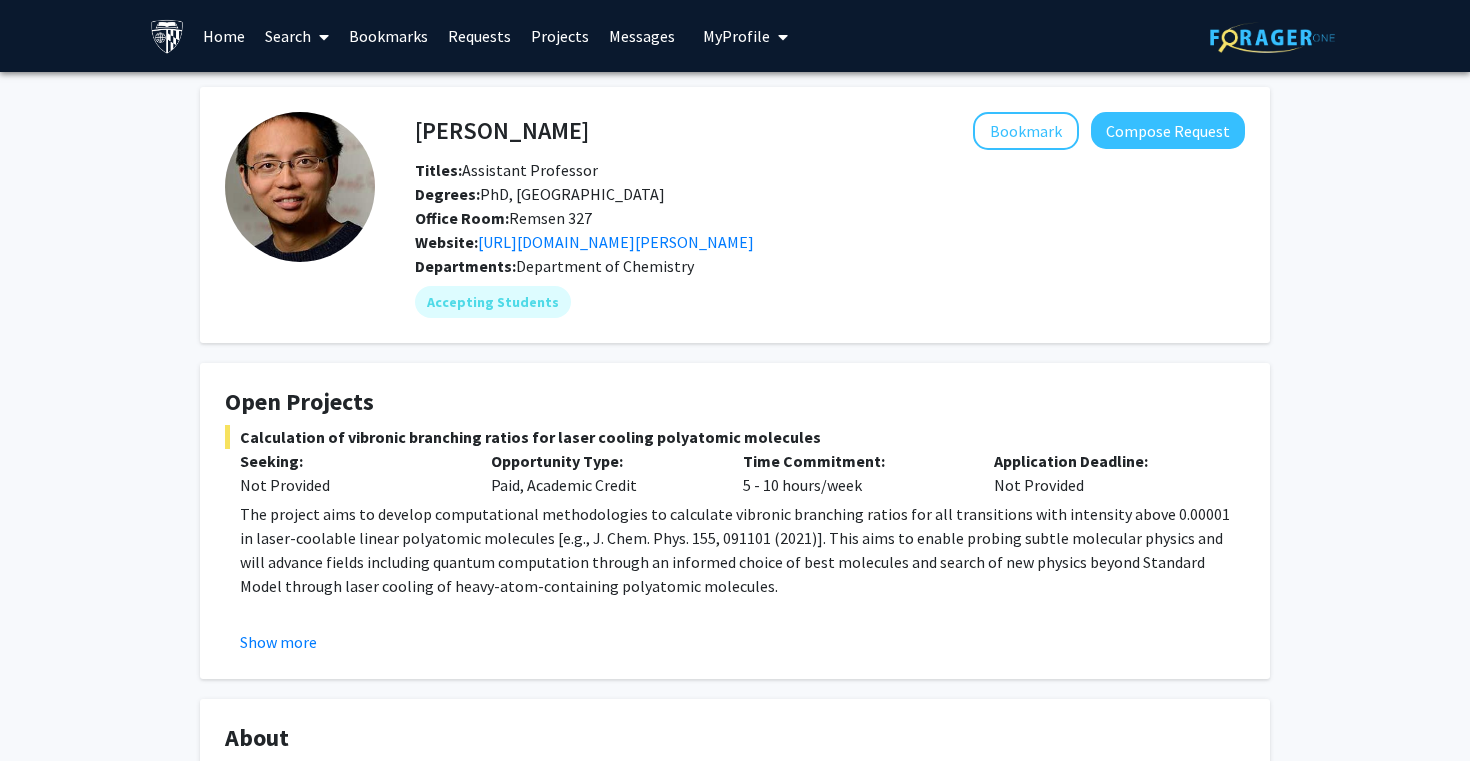 click on "Search" at bounding box center [297, 36] 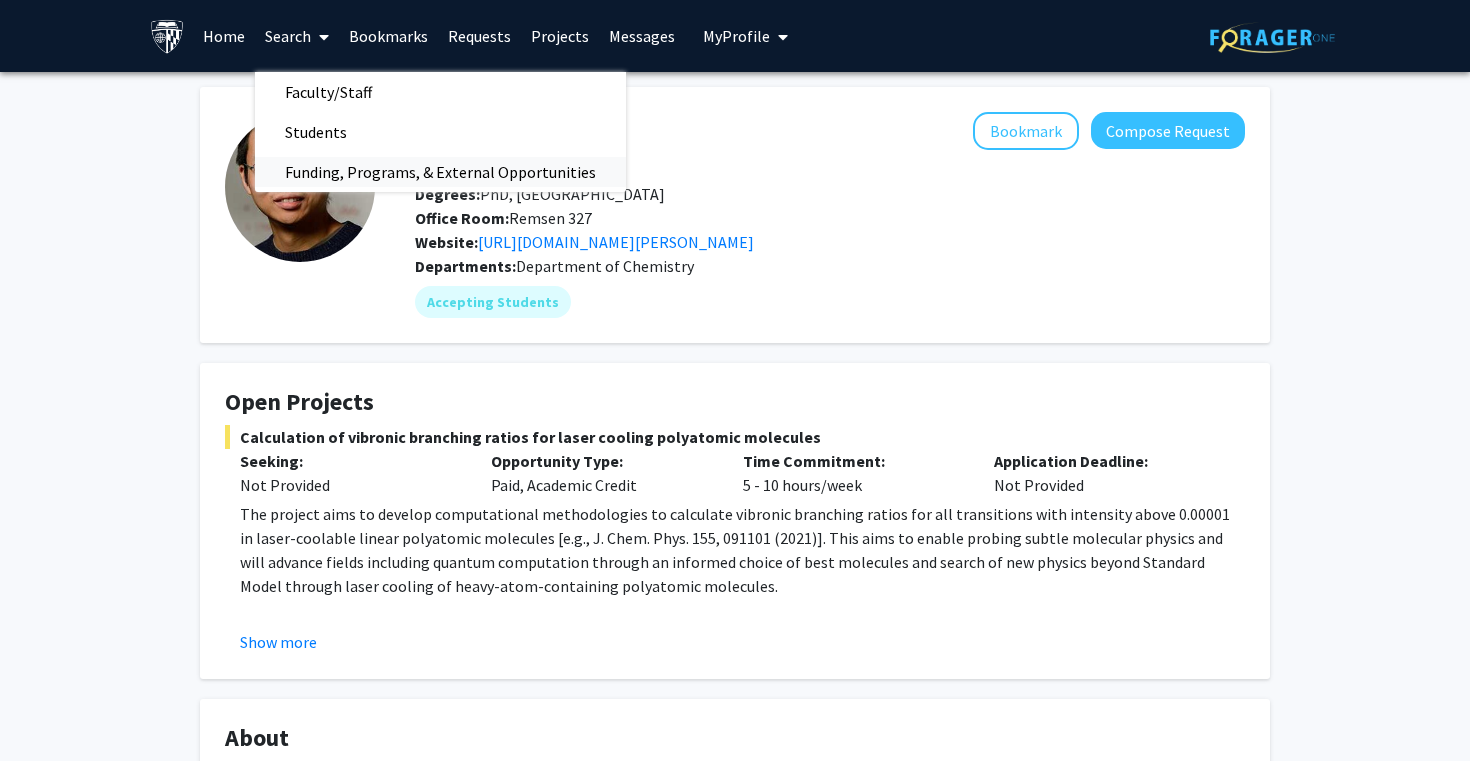 click on "Funding, Programs, & External Opportunities" at bounding box center (440, 172) 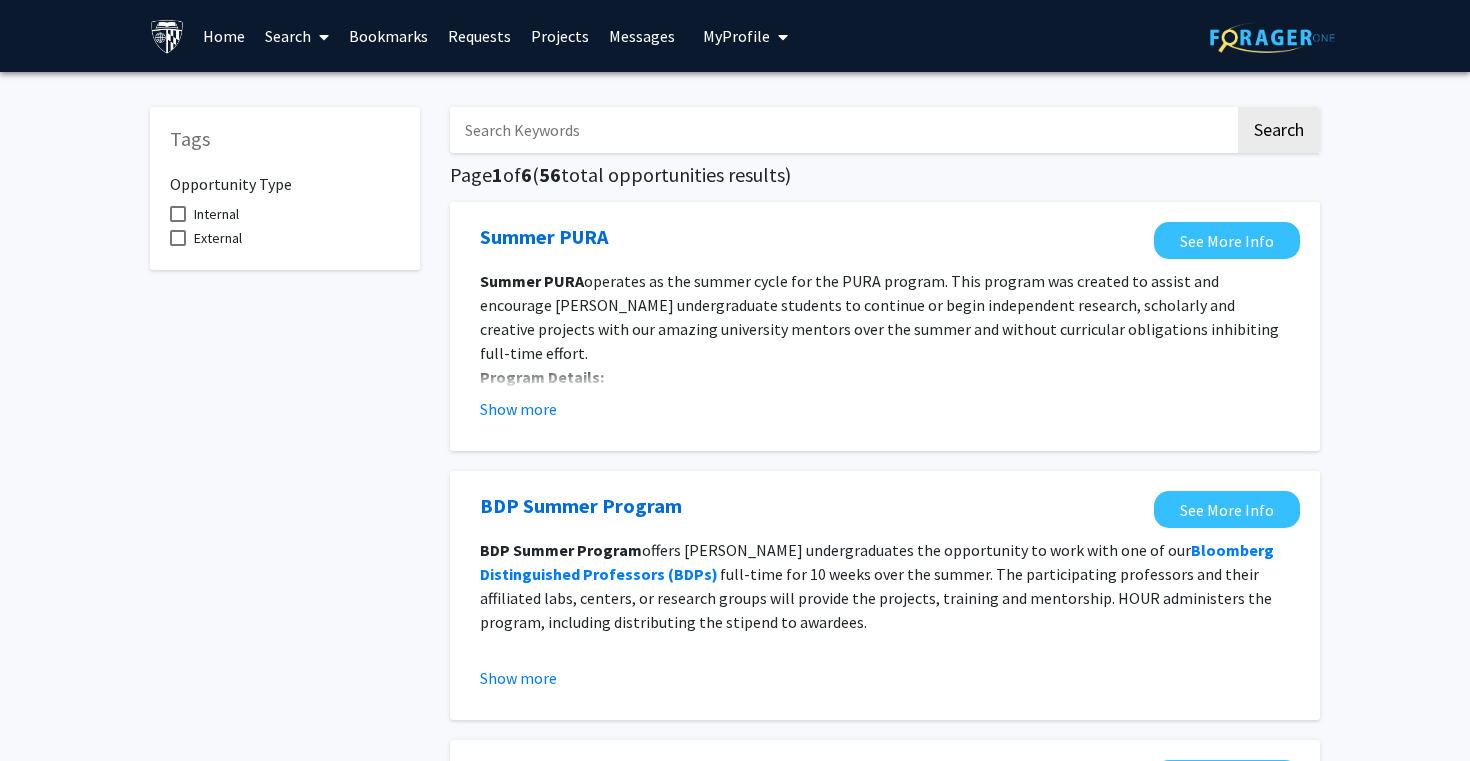 click on "Internal" at bounding box center [285, 214] 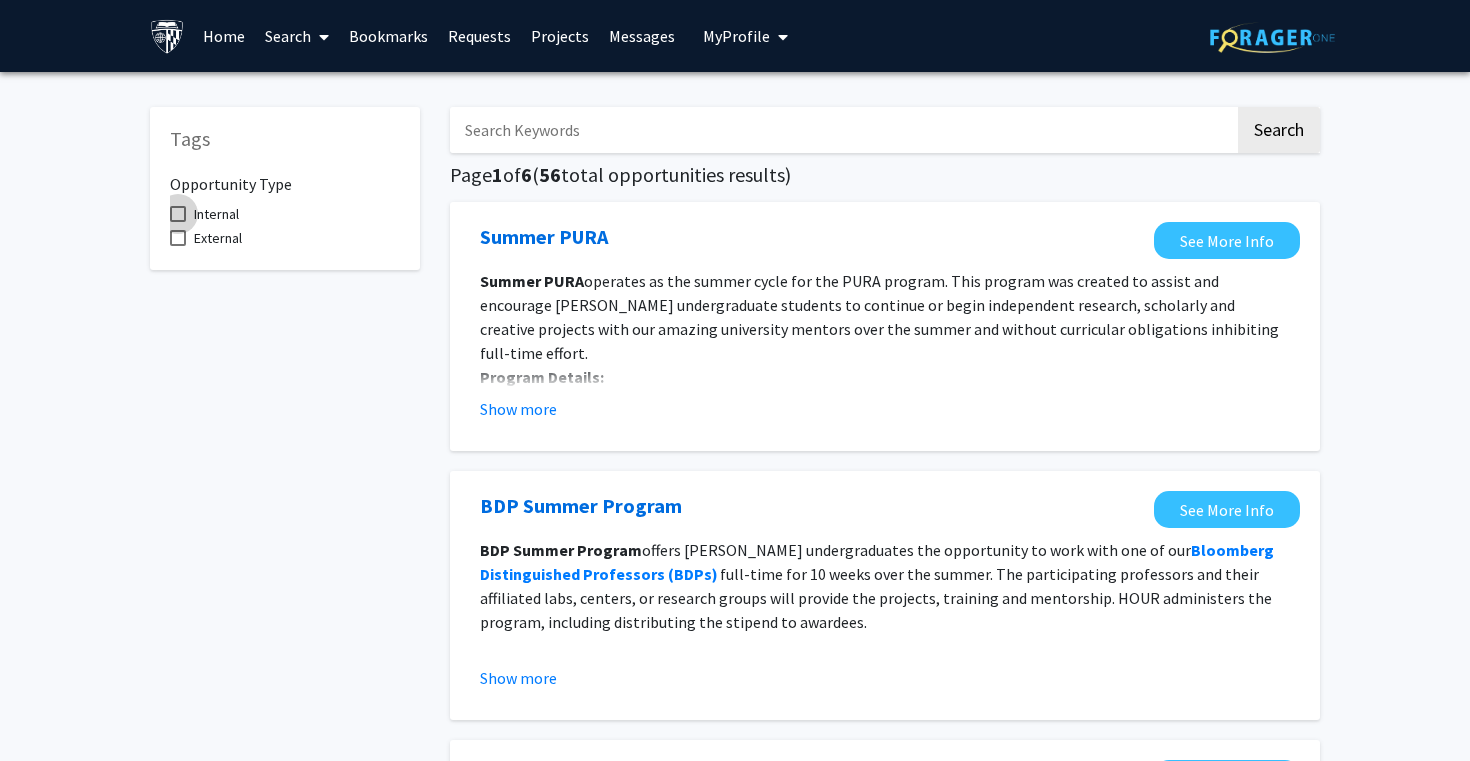 click on "Internal" at bounding box center (216, 214) 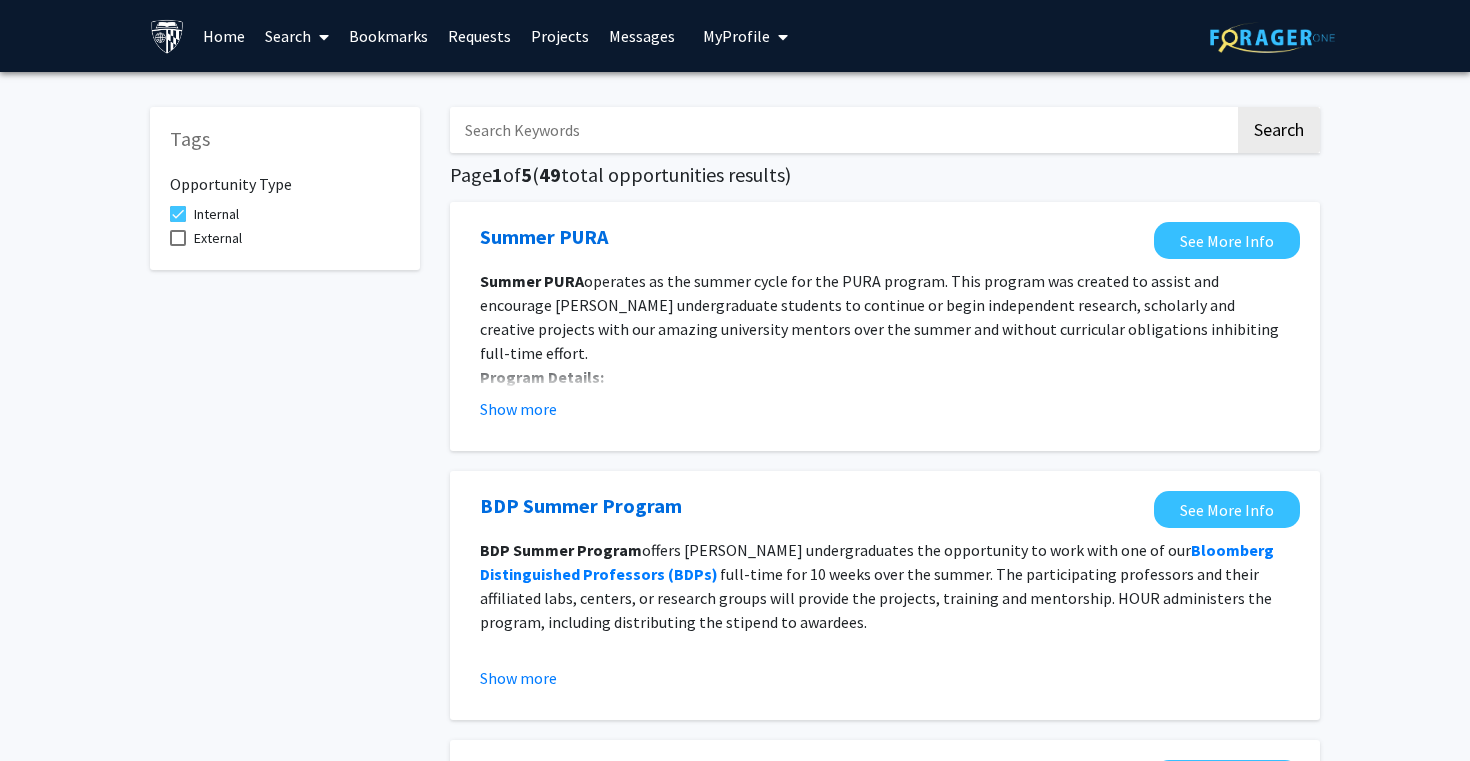 click on "Internal" at bounding box center [216, 214] 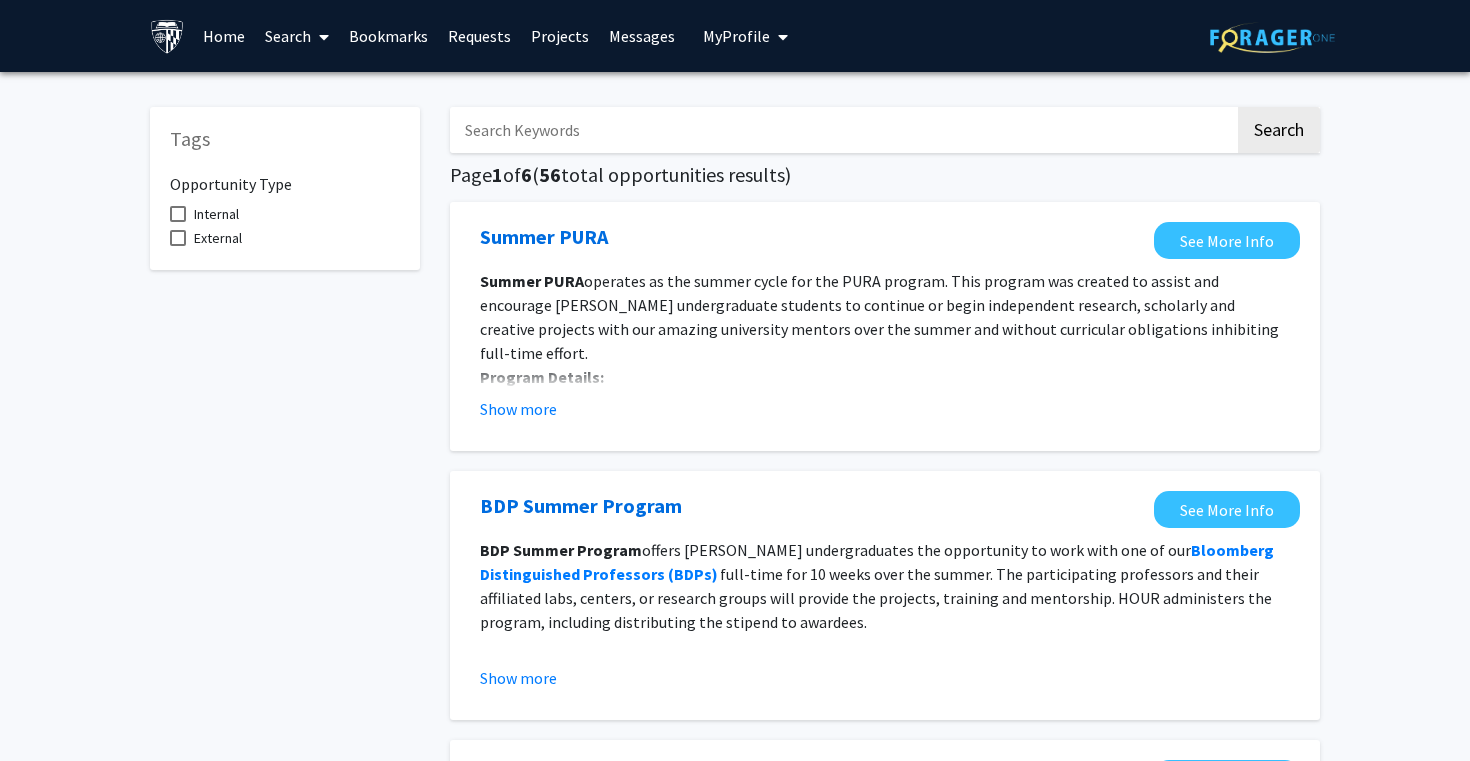 click on "Home" at bounding box center (224, 36) 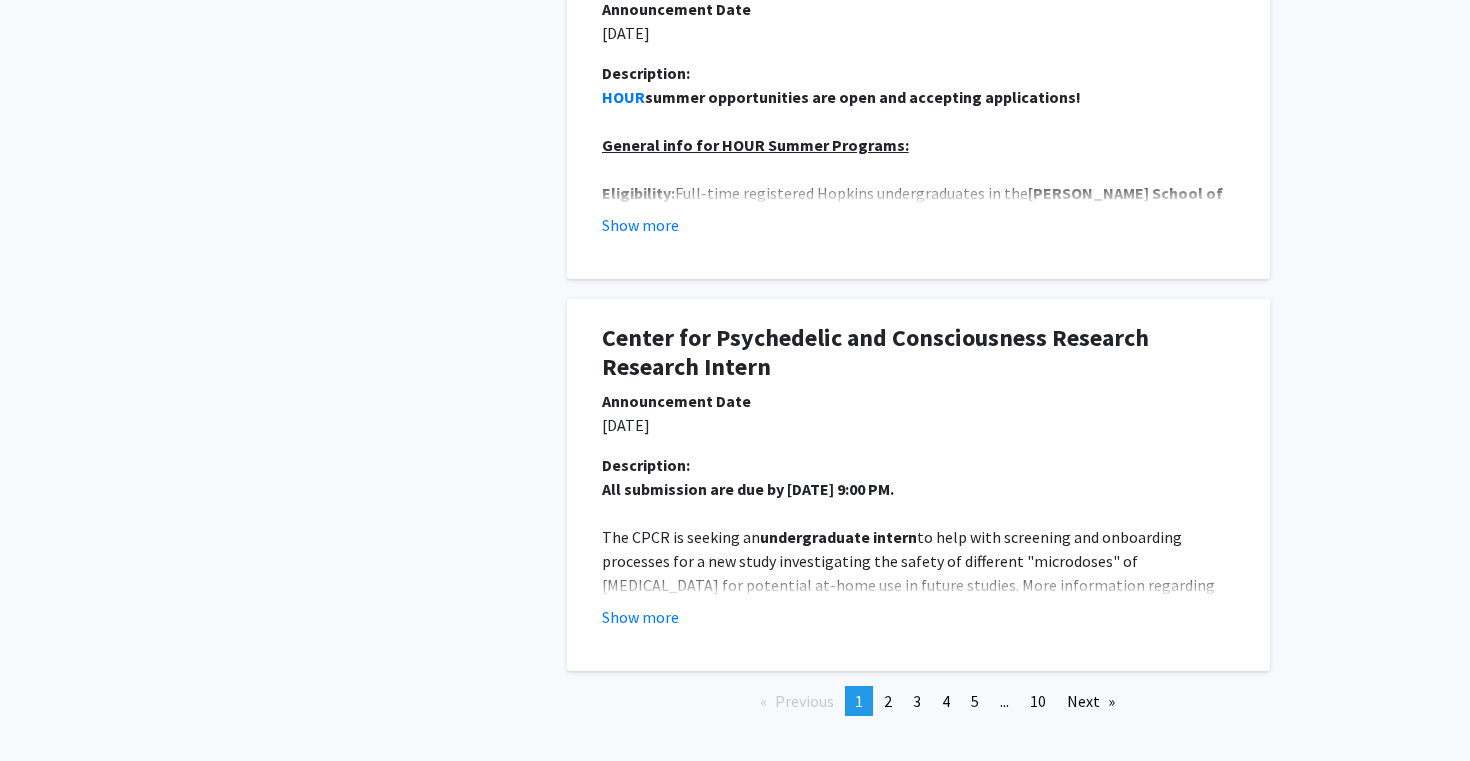 scroll, scrollTop: 3852, scrollLeft: 0, axis: vertical 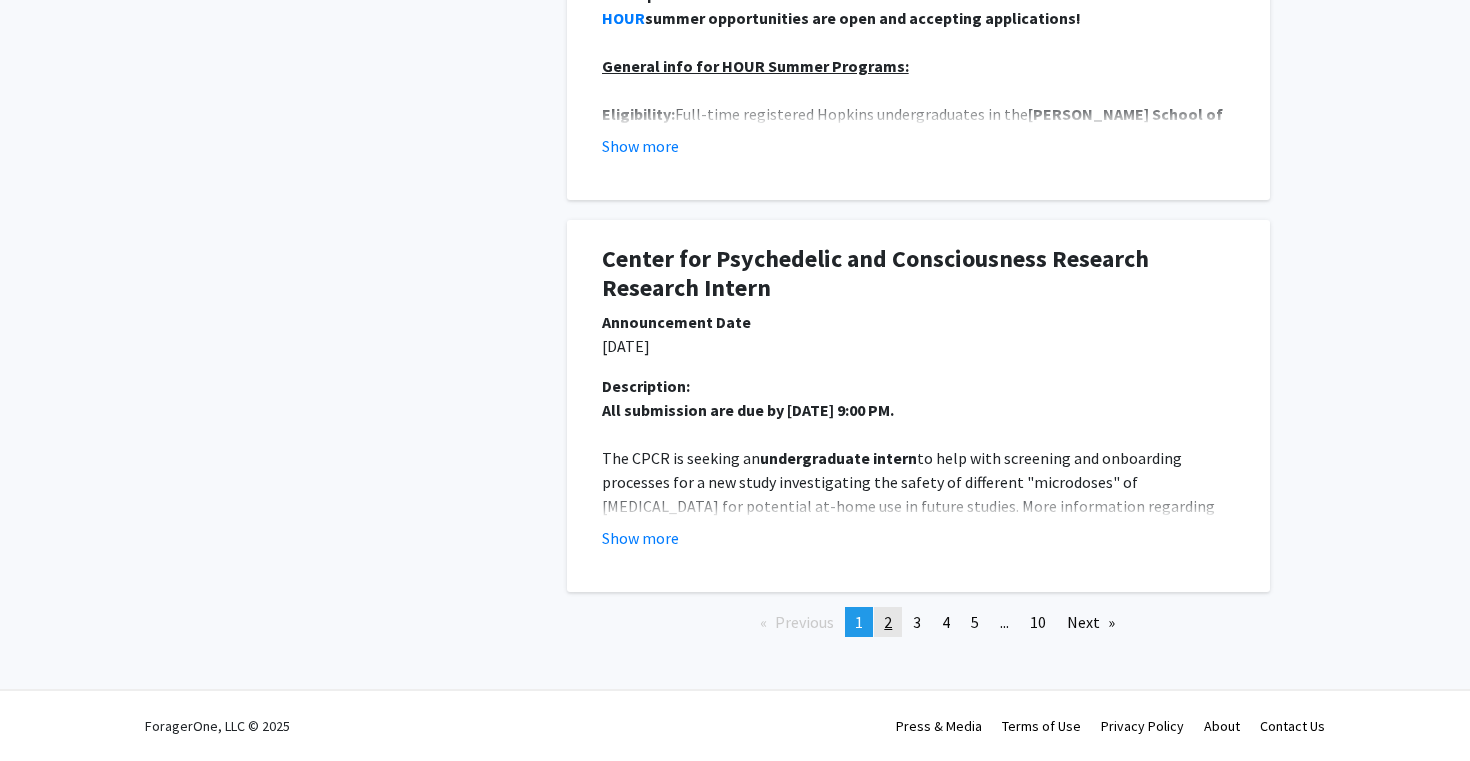 click on "2" 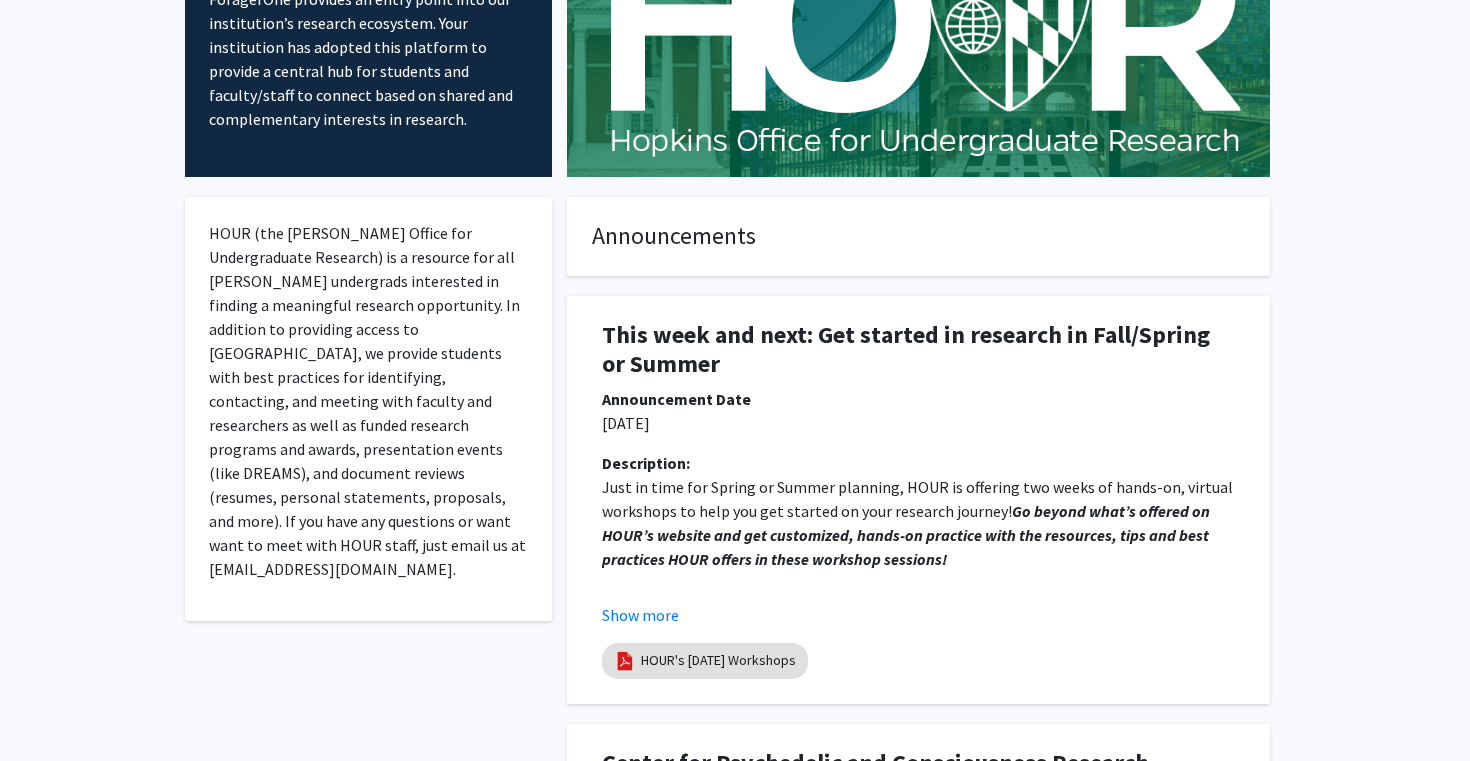 scroll, scrollTop: 0, scrollLeft: 0, axis: both 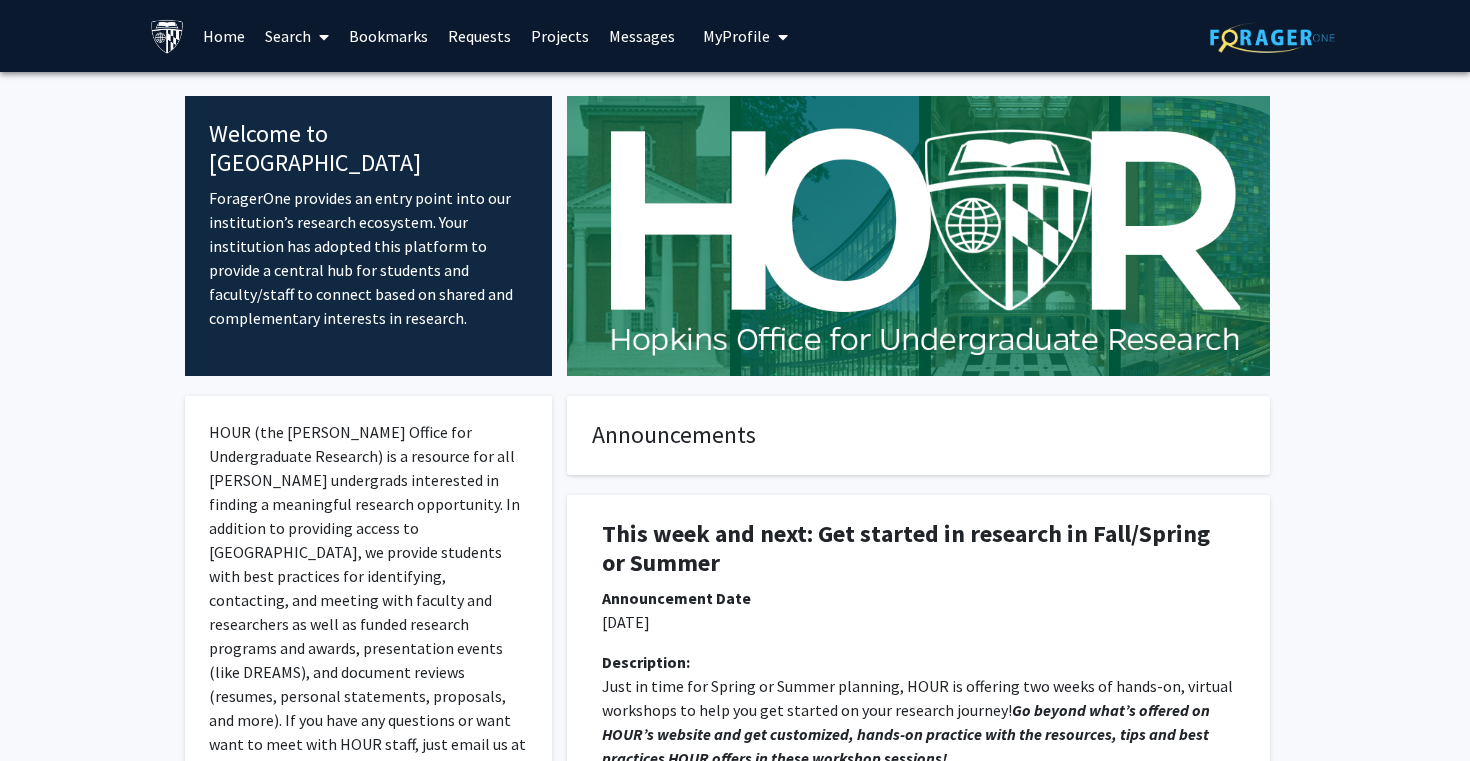 click on "My   Profile" at bounding box center [736, 36] 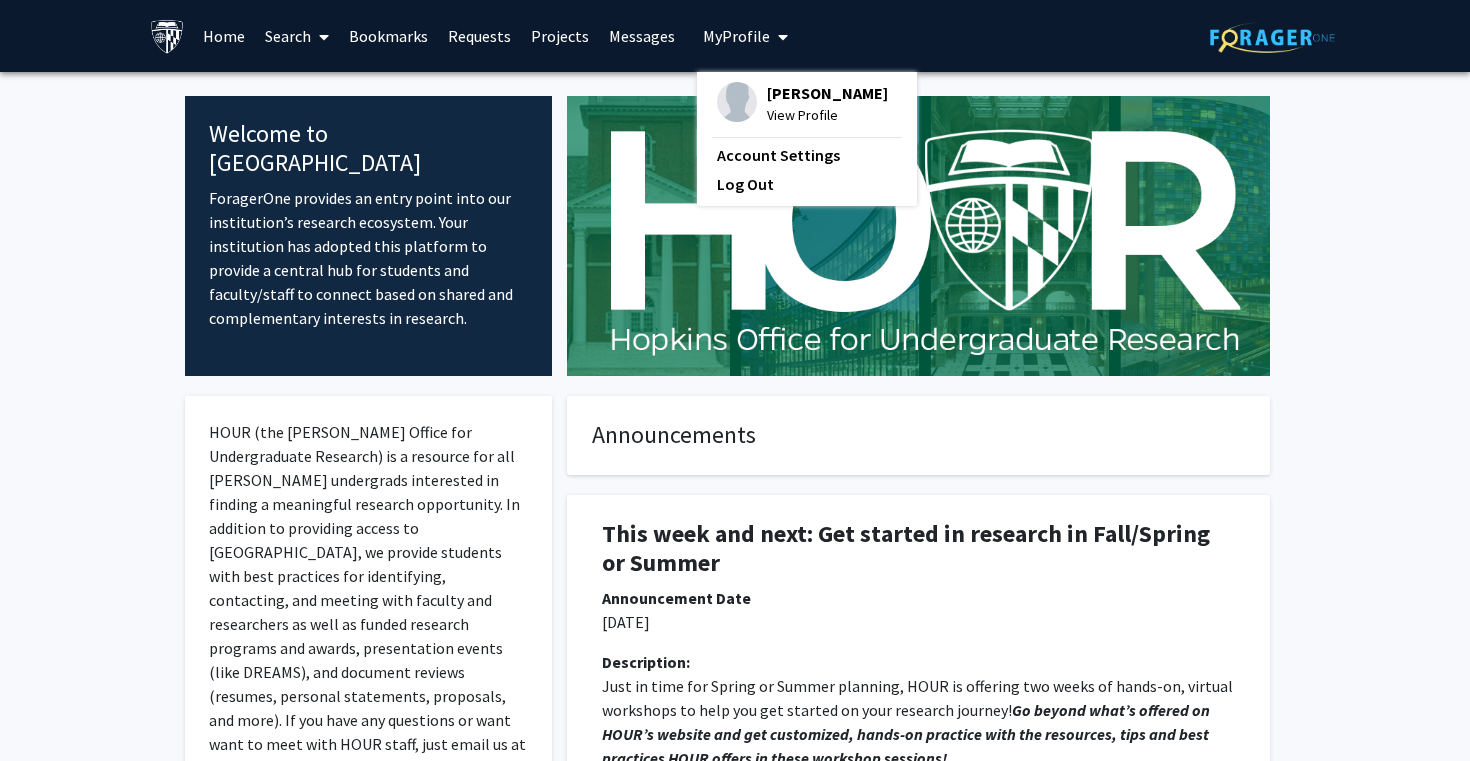 click on "Projects" at bounding box center [560, 36] 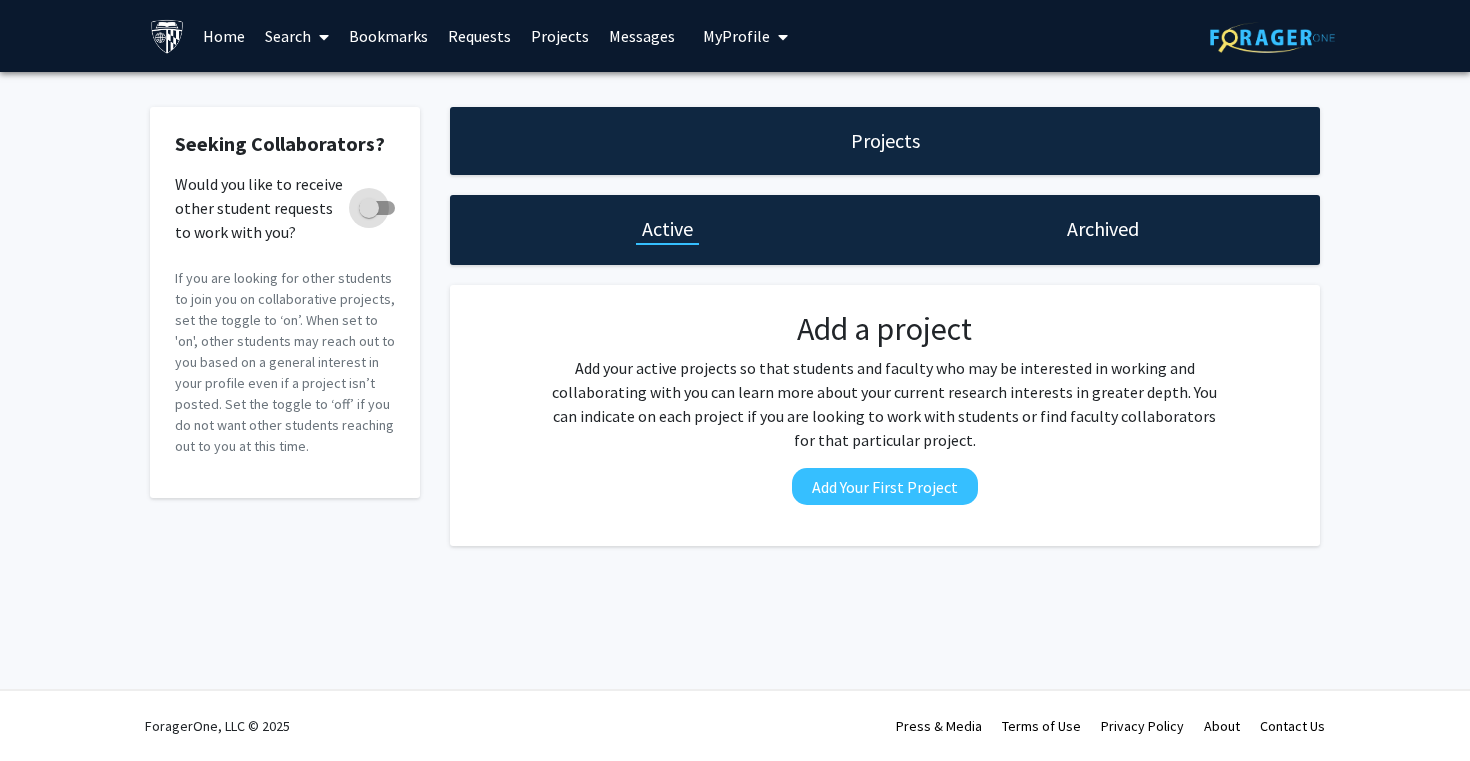click at bounding box center (369, 208) 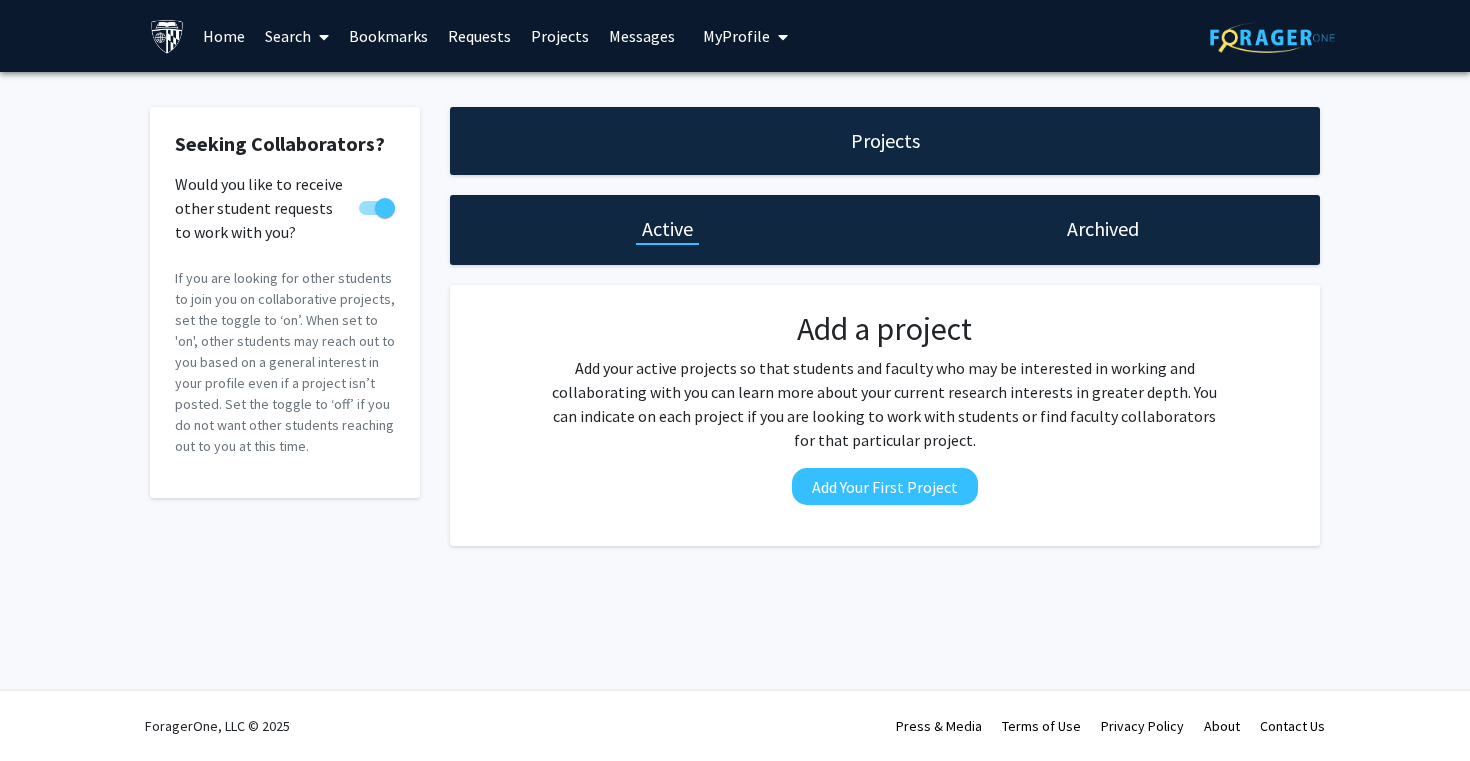 click at bounding box center [385, 208] 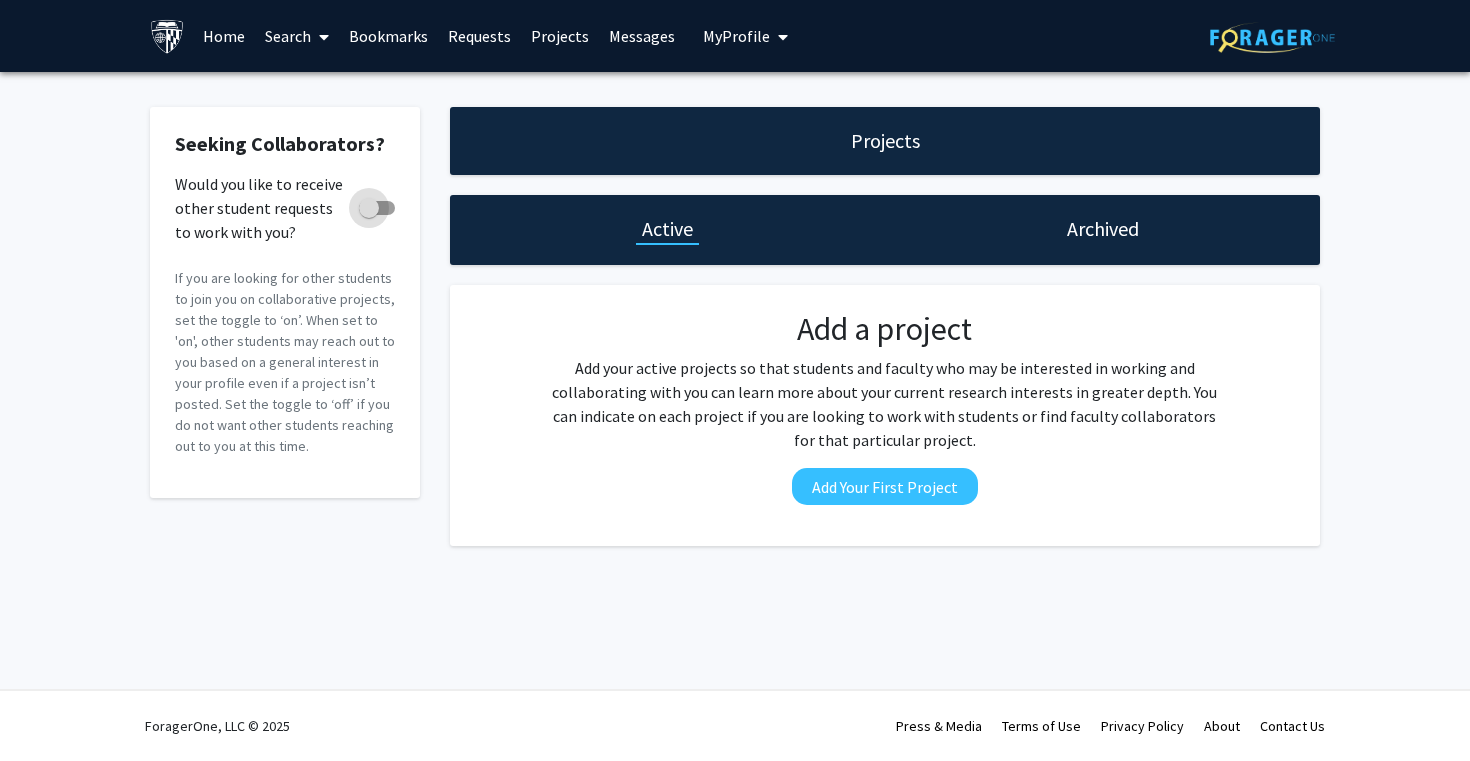 click at bounding box center (369, 208) 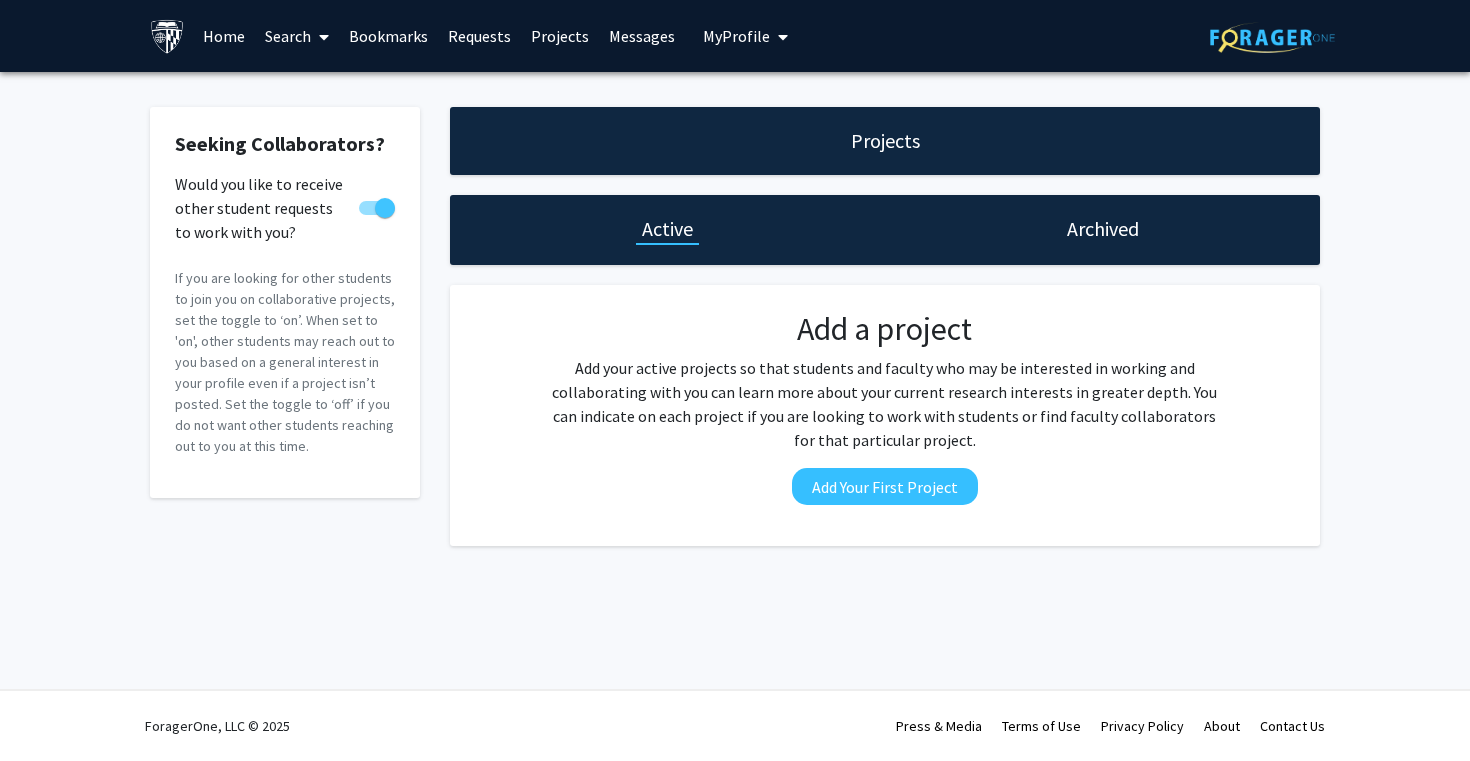 click on "Projects" 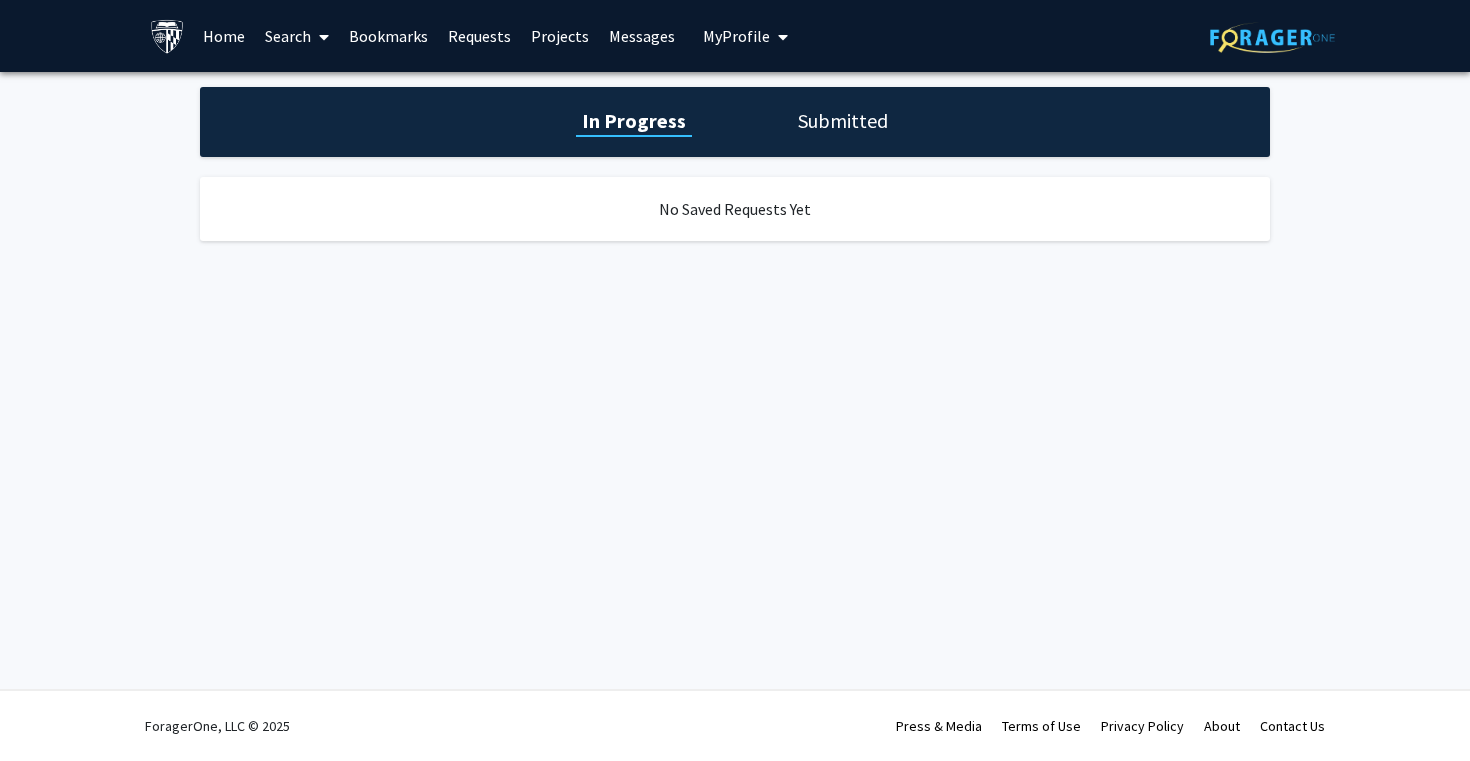 click on "Bookmarks" at bounding box center (388, 36) 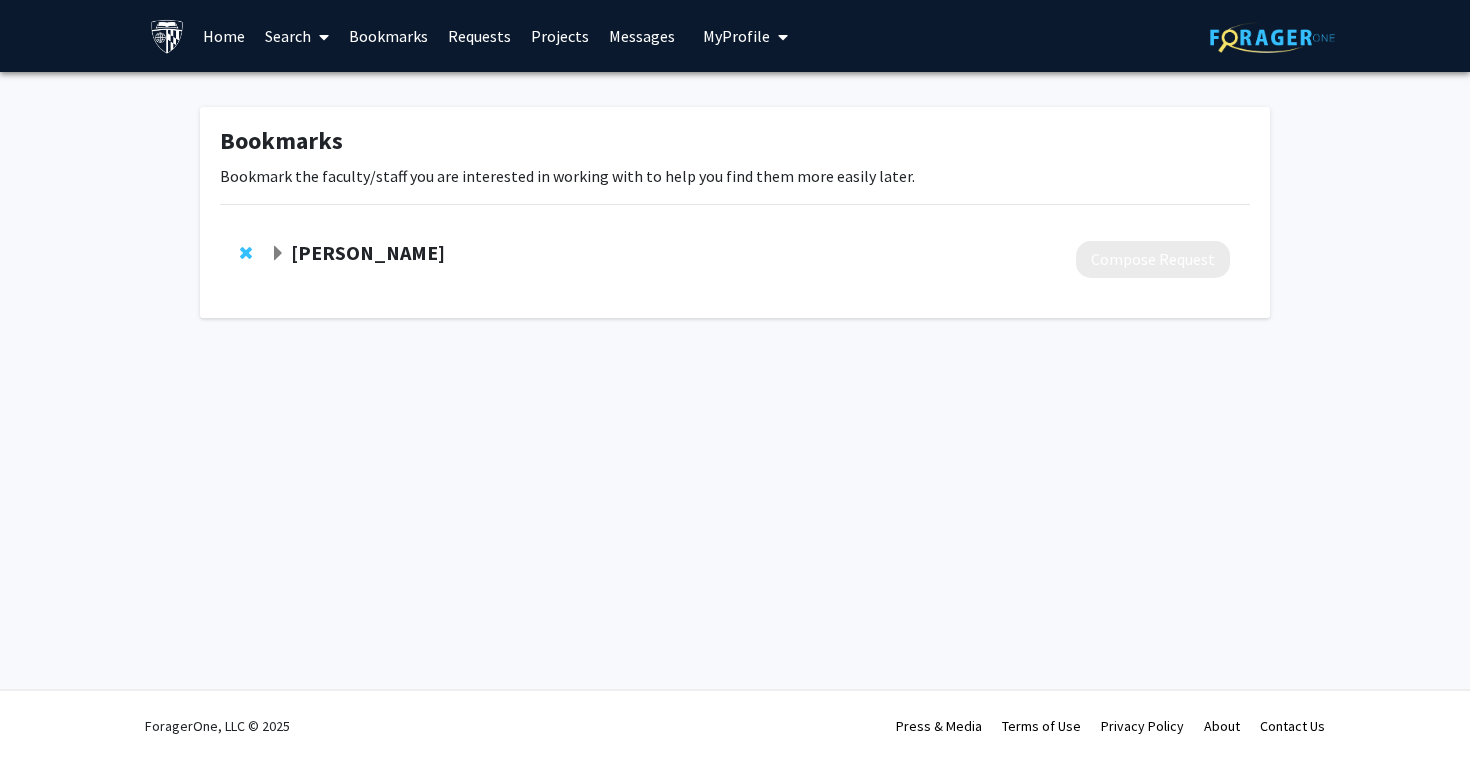 click at bounding box center (324, 37) 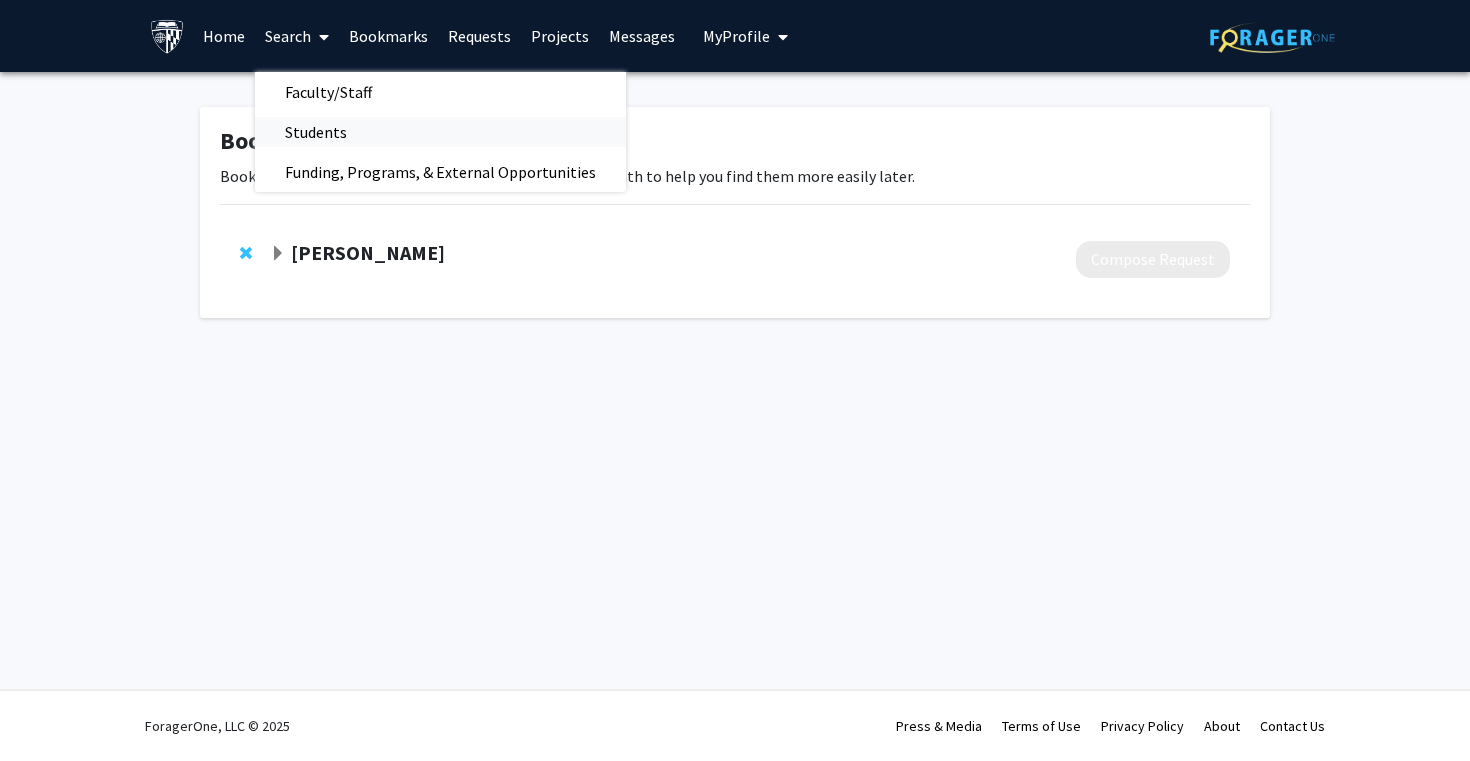click on "Students" at bounding box center (316, 132) 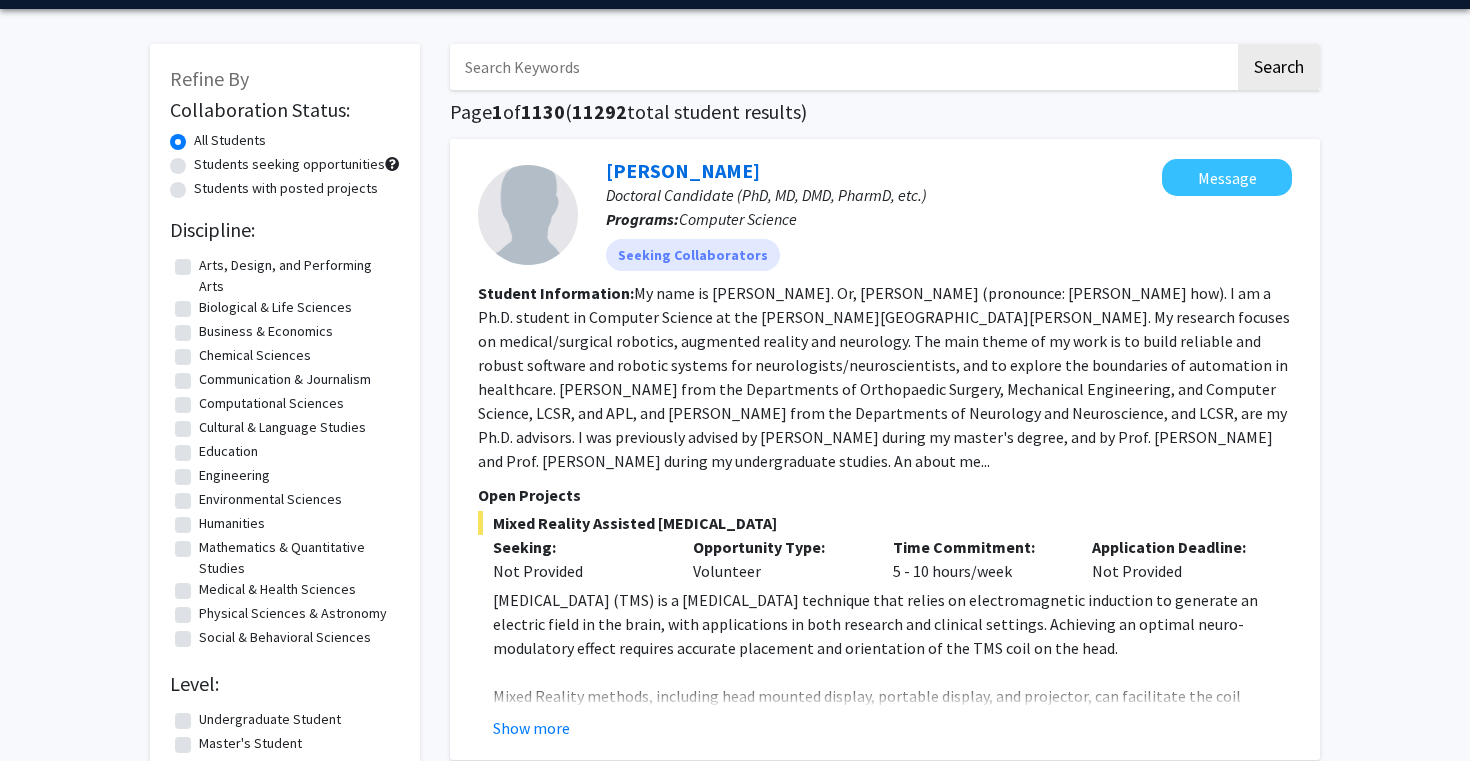 scroll, scrollTop: 0, scrollLeft: 0, axis: both 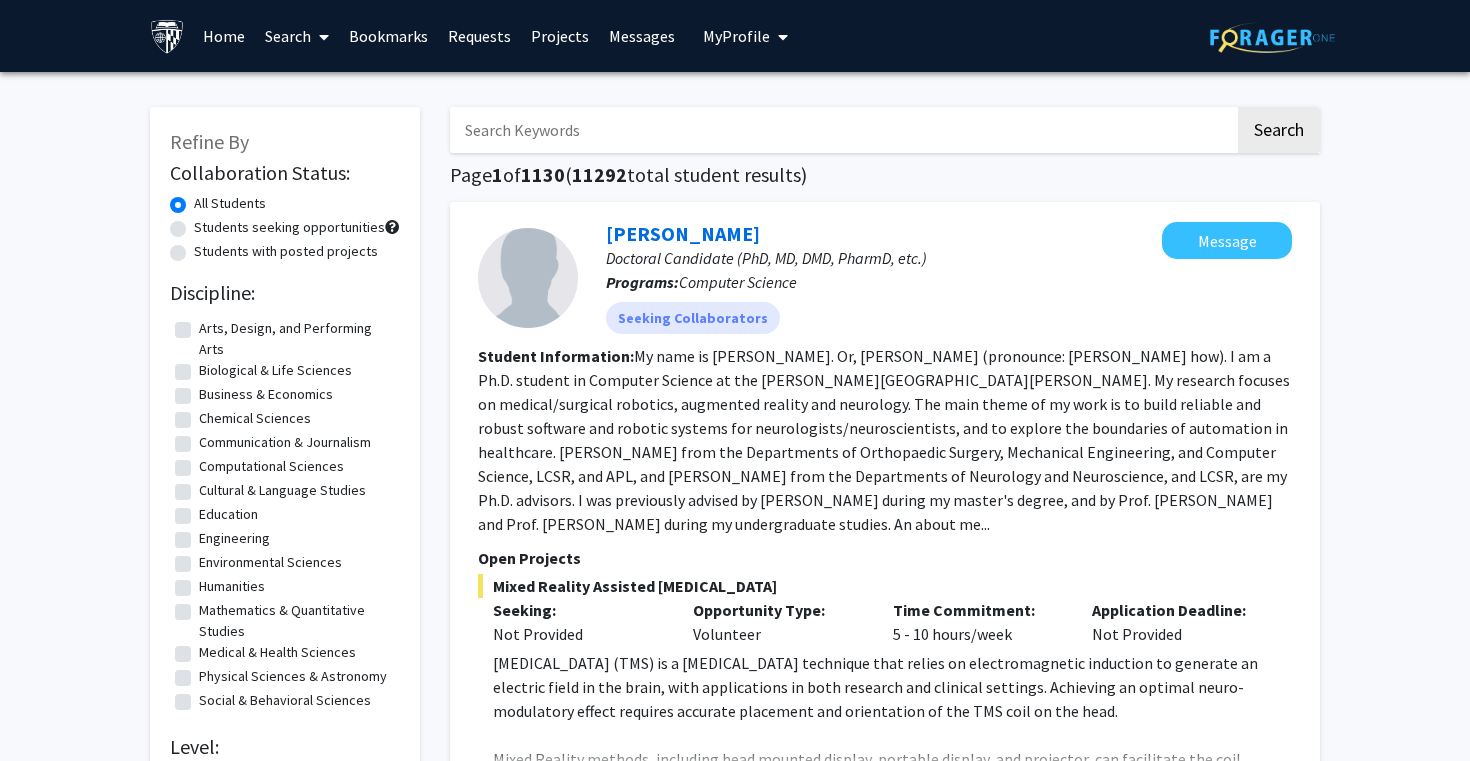 click at bounding box center [320, 37] 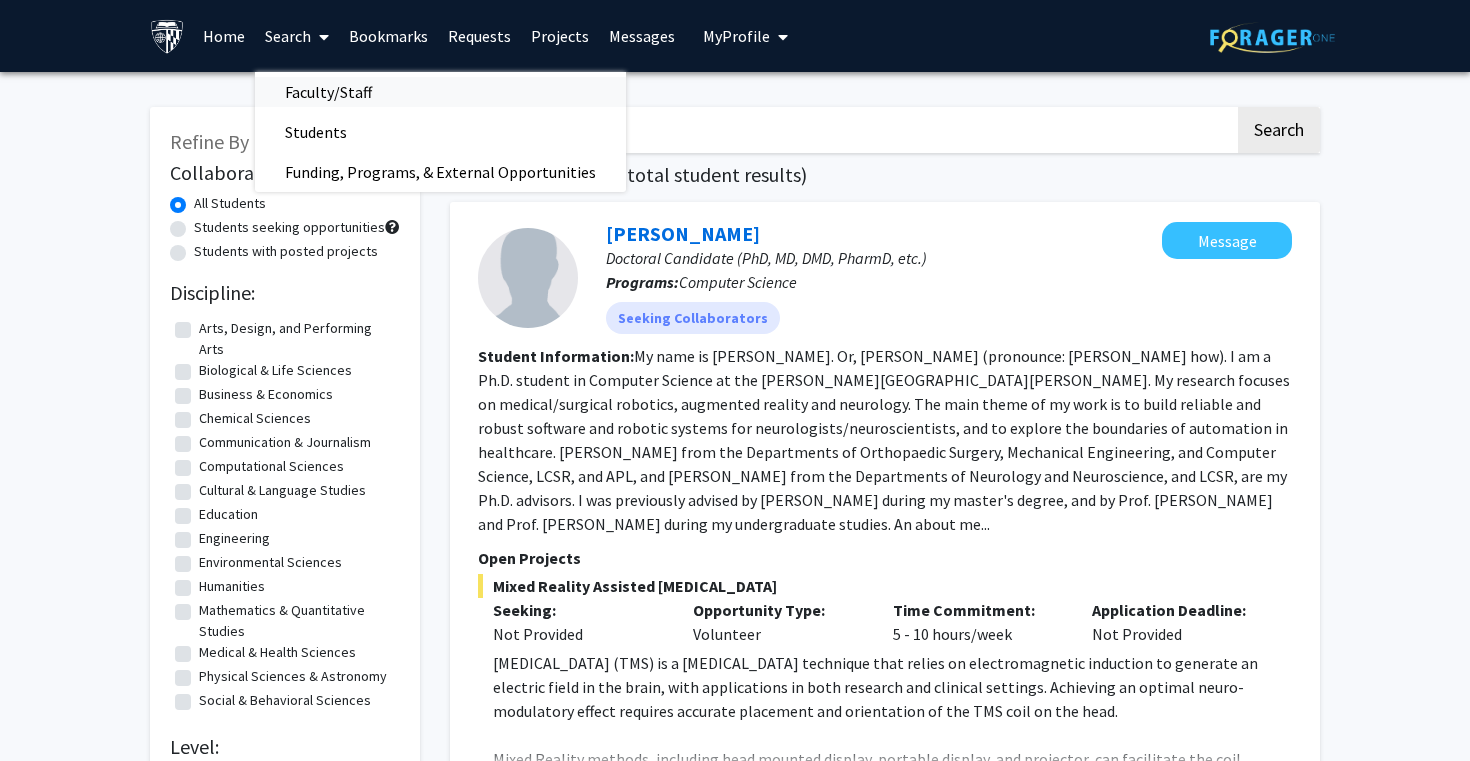click on "Faculty/Staff" at bounding box center (328, 92) 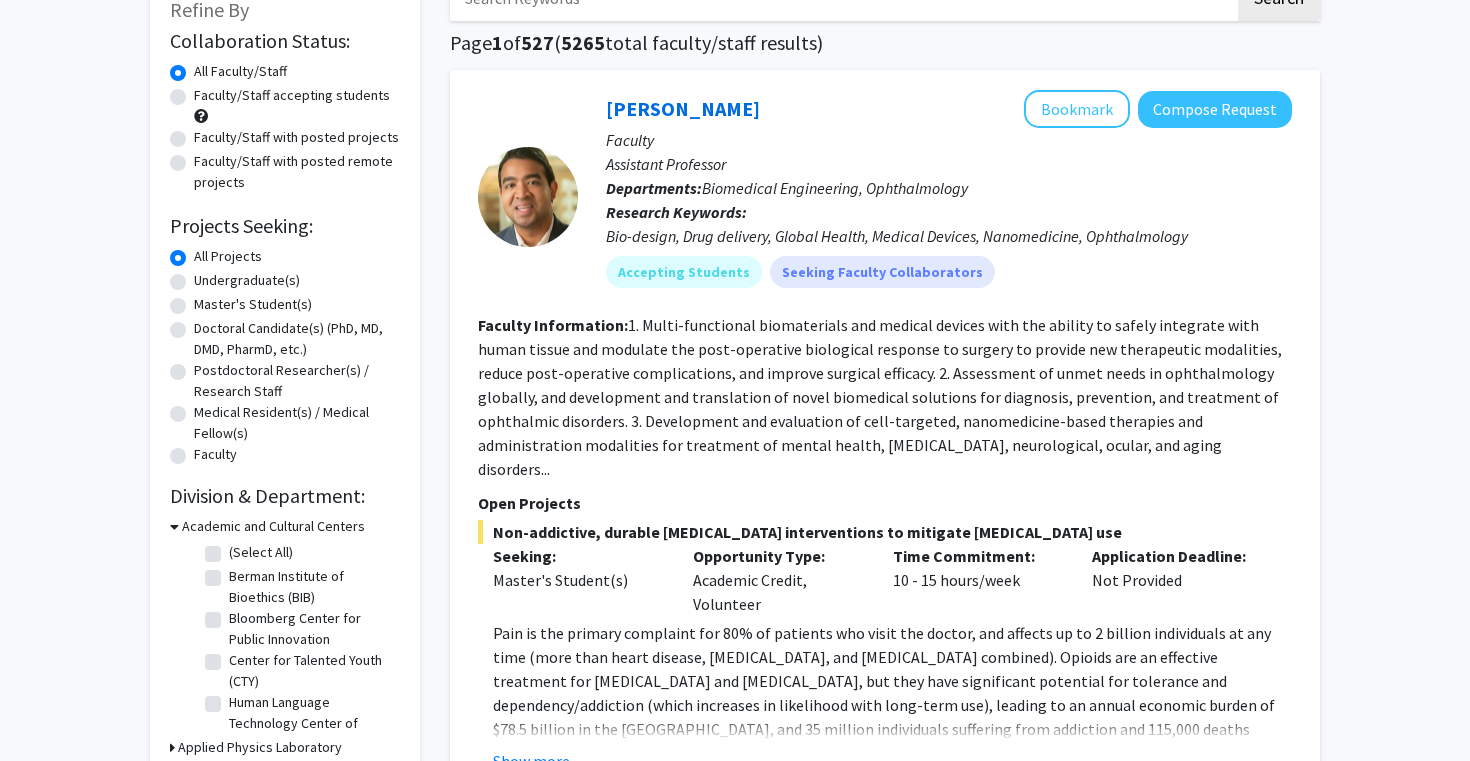 scroll, scrollTop: 118, scrollLeft: 0, axis: vertical 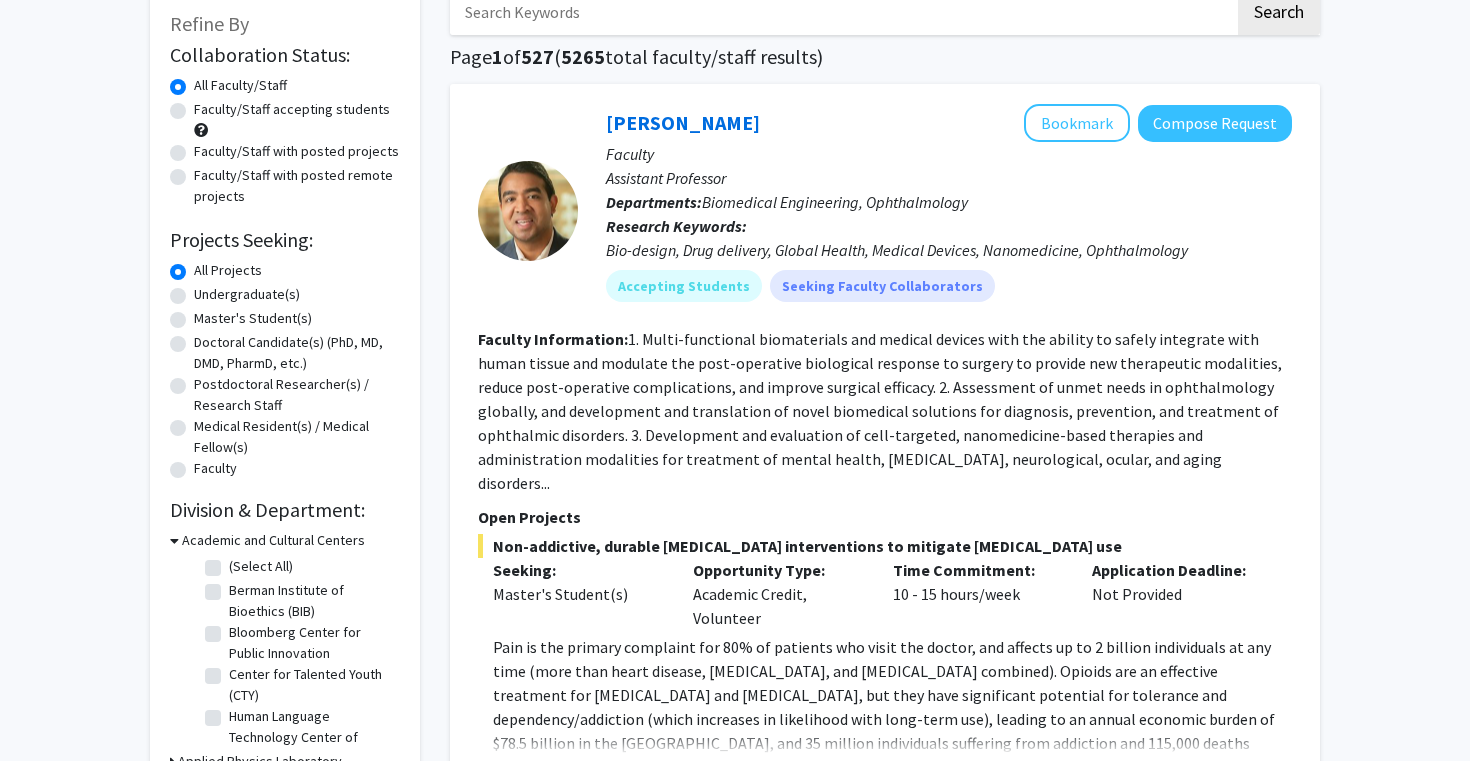 click on "Faculty/Staff accepting students" 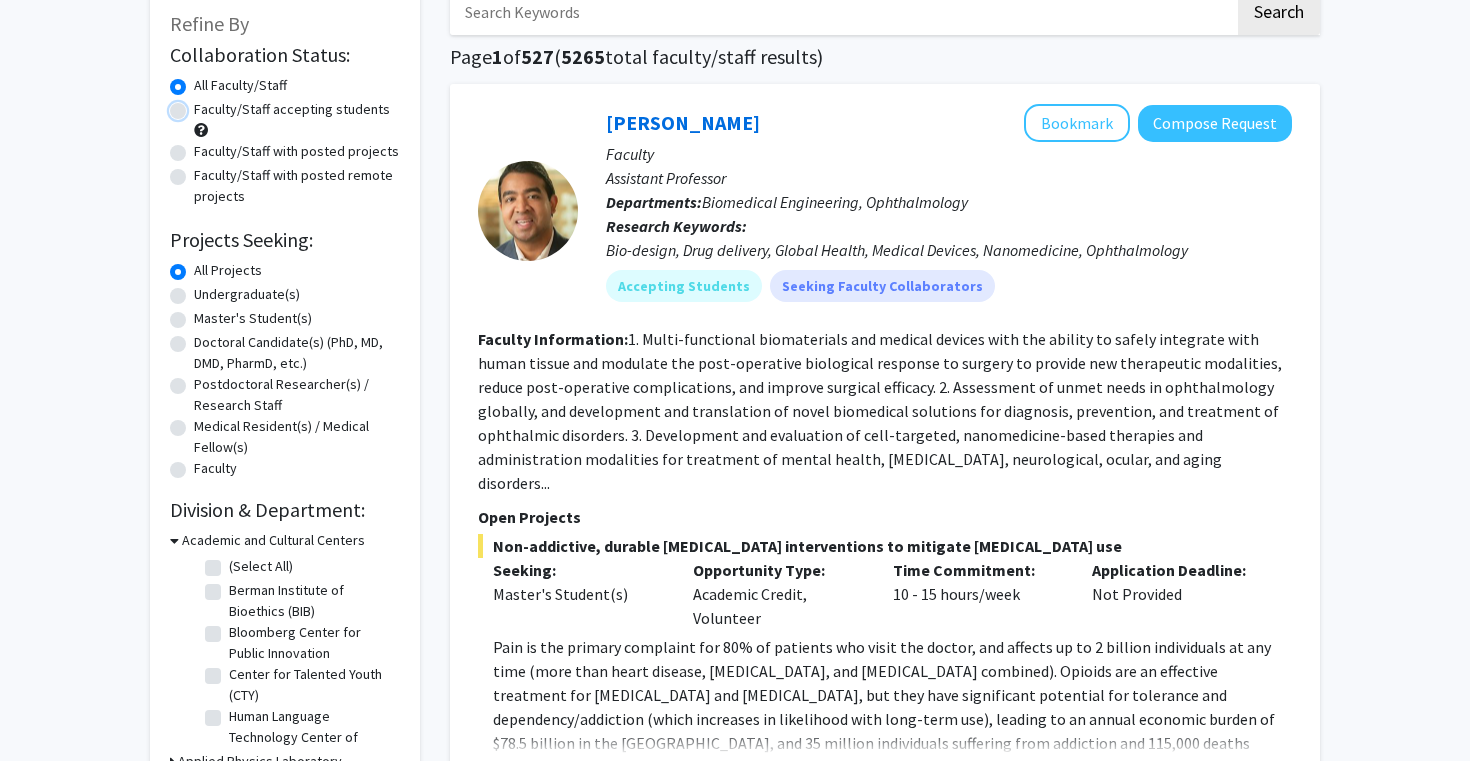 click on "Faculty/Staff accepting students" at bounding box center (200, 105) 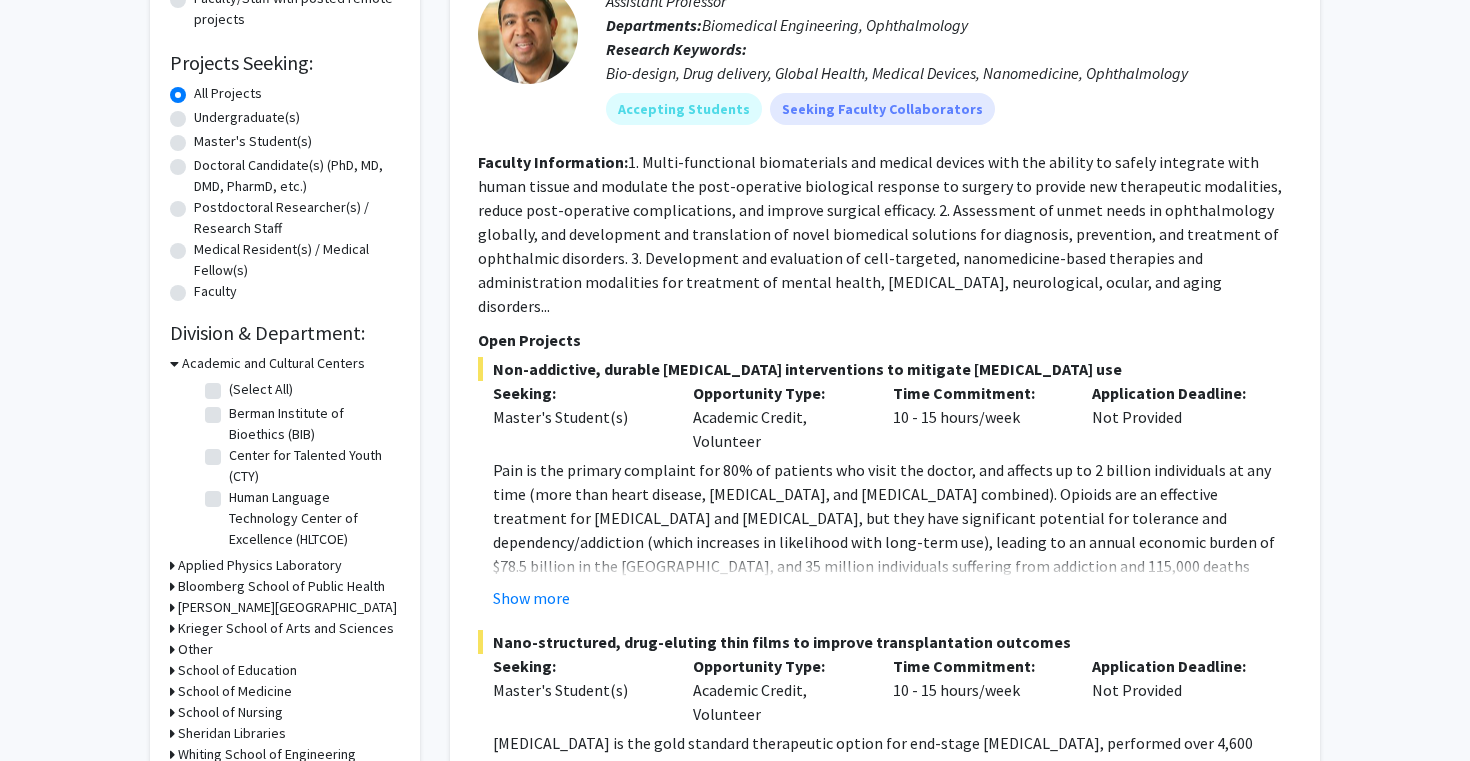 scroll, scrollTop: 279, scrollLeft: 0, axis: vertical 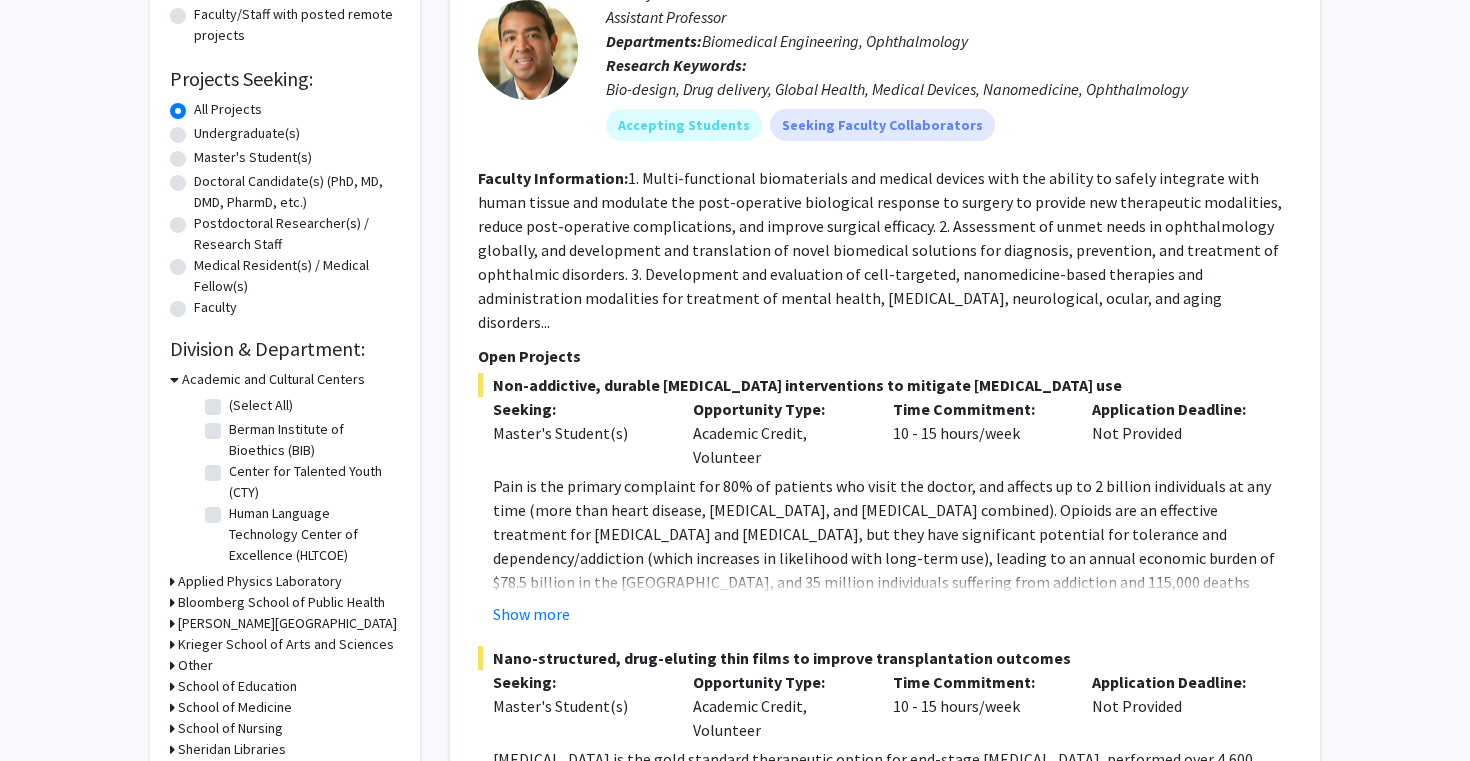 click on "Master's Student(s)" 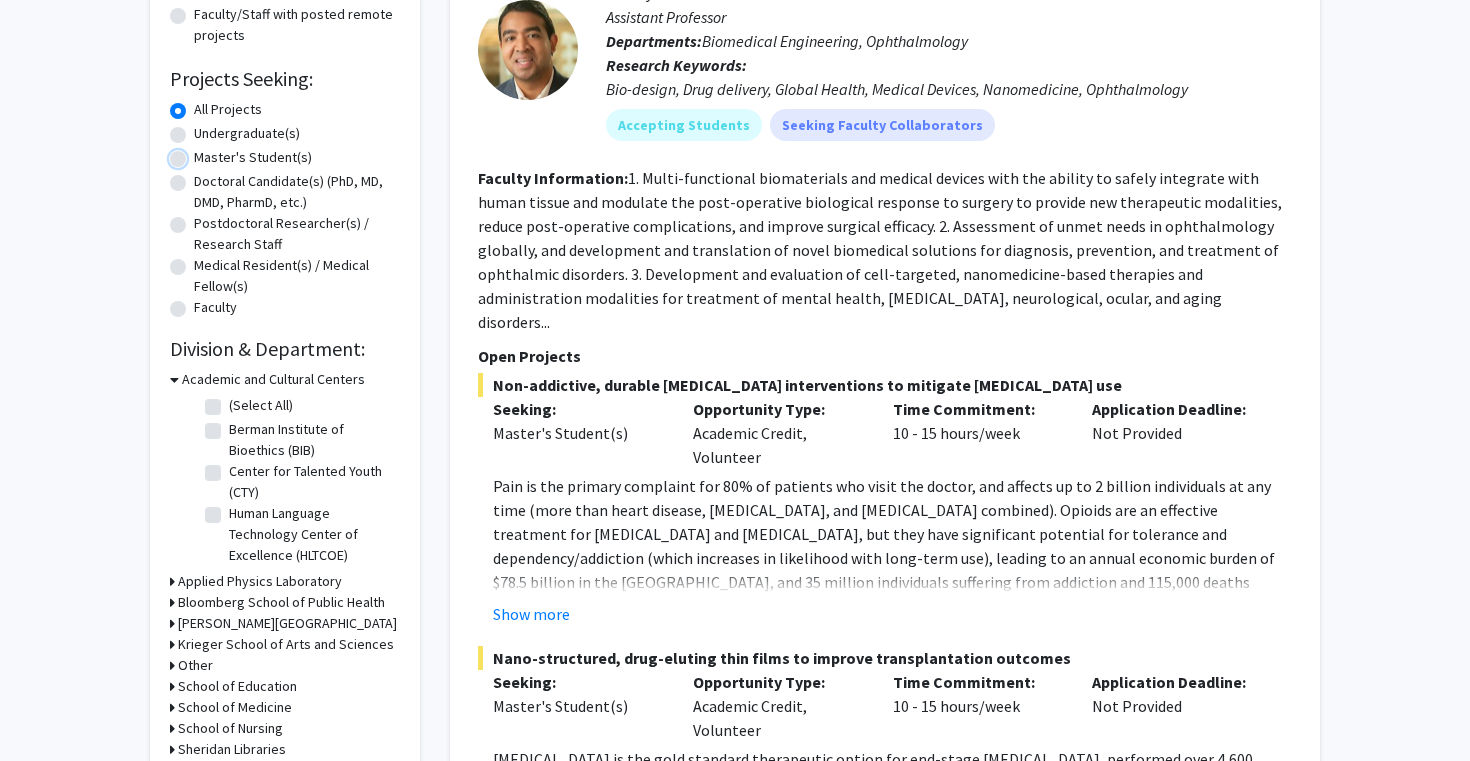 click on "Master's Student(s)" at bounding box center [200, 153] 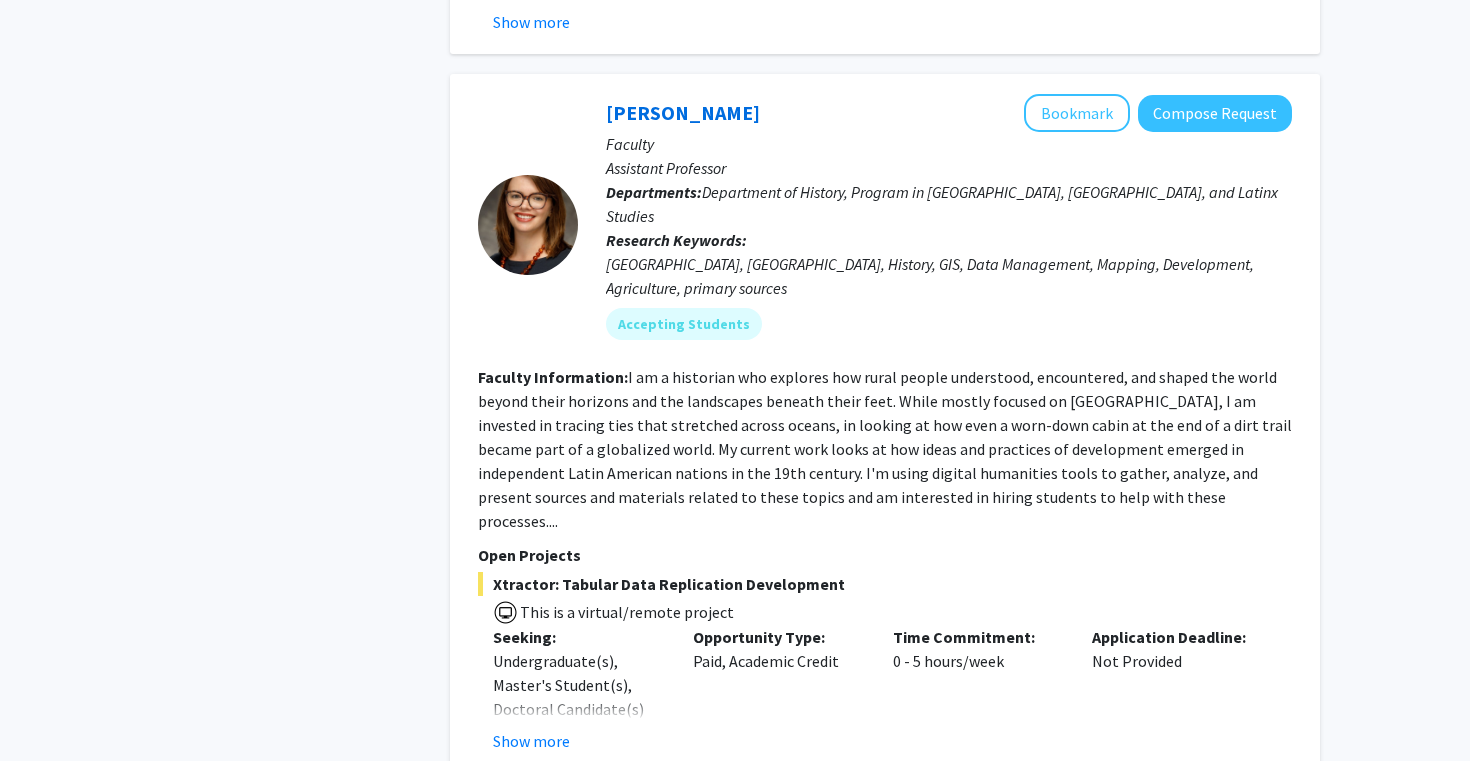 scroll, scrollTop: 8257, scrollLeft: 0, axis: vertical 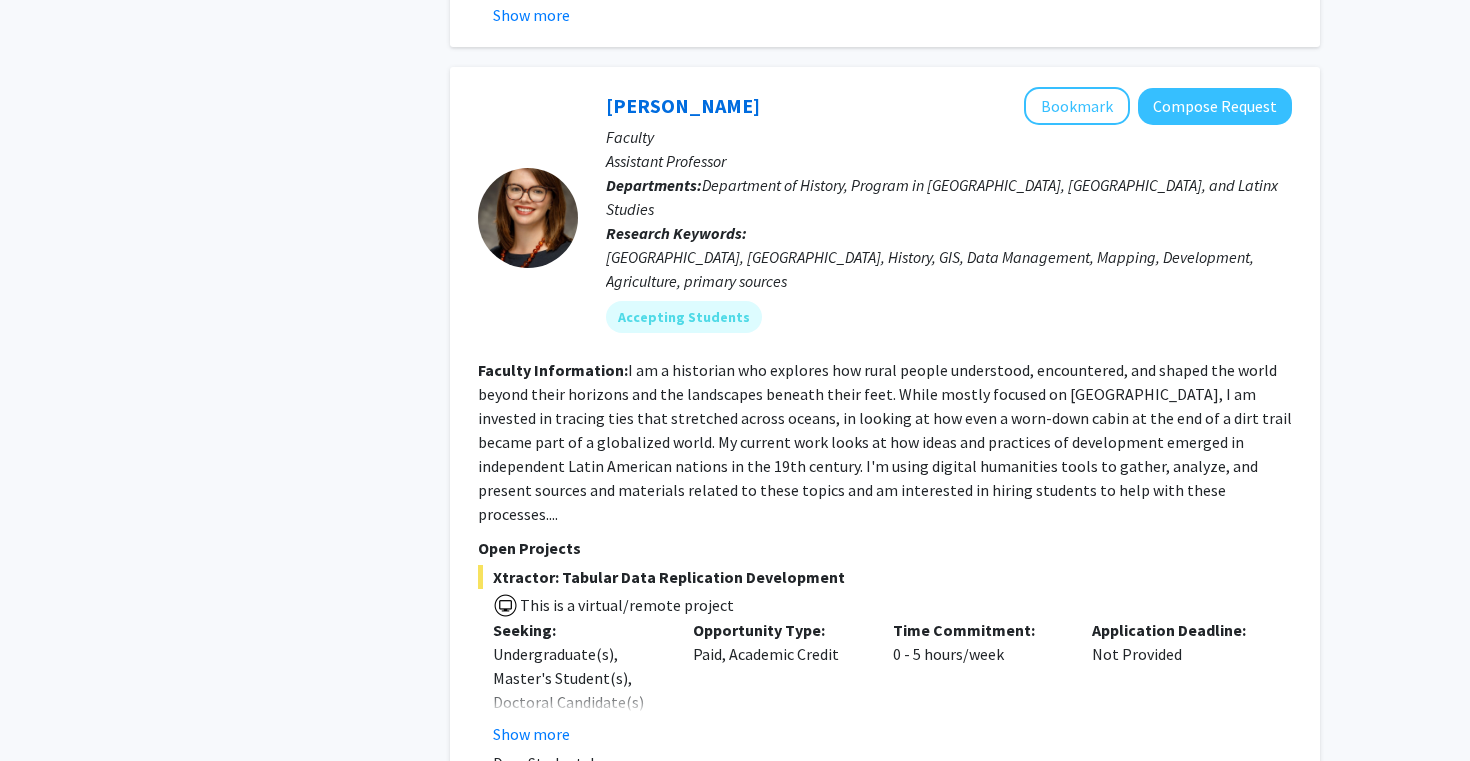 click on "Show more" 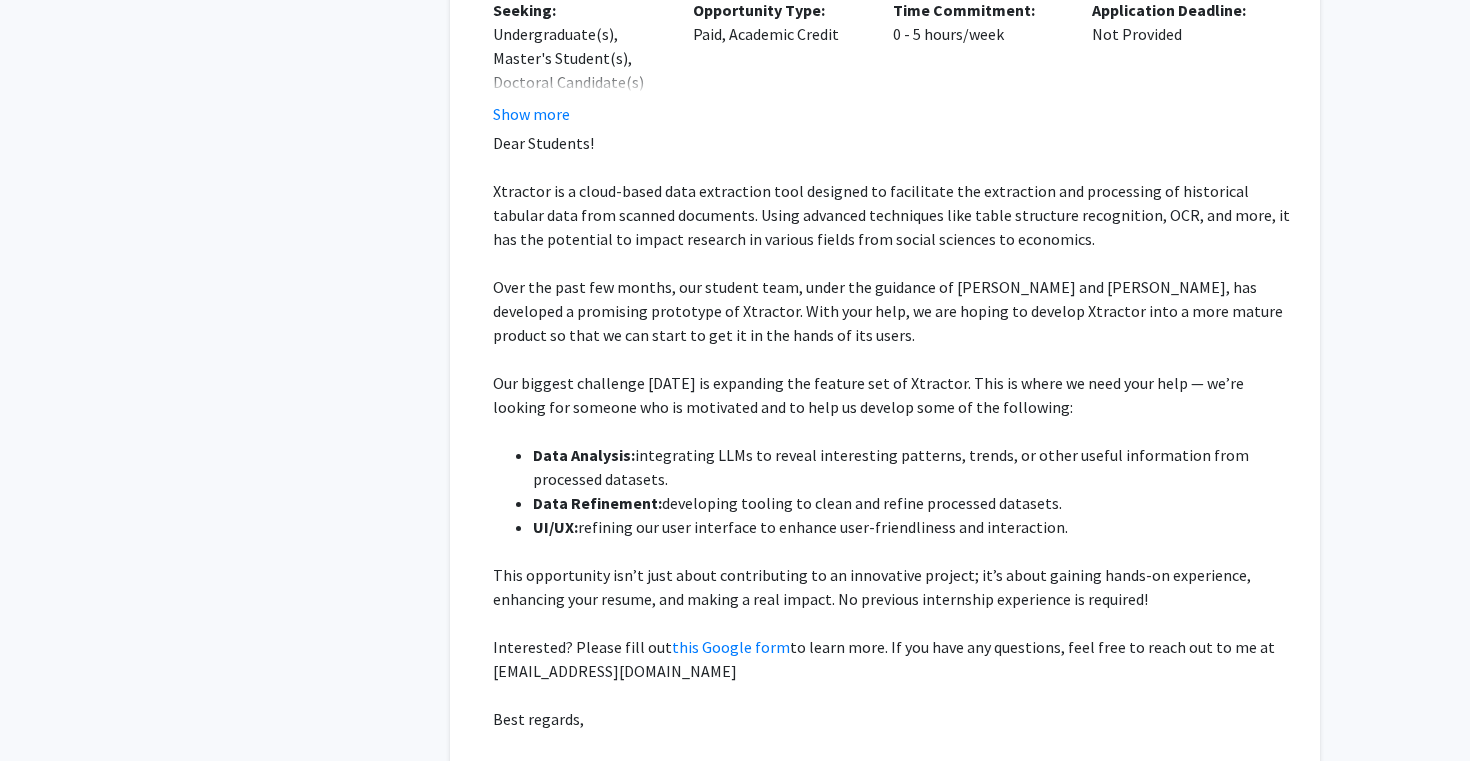 scroll, scrollTop: 8899, scrollLeft: 0, axis: vertical 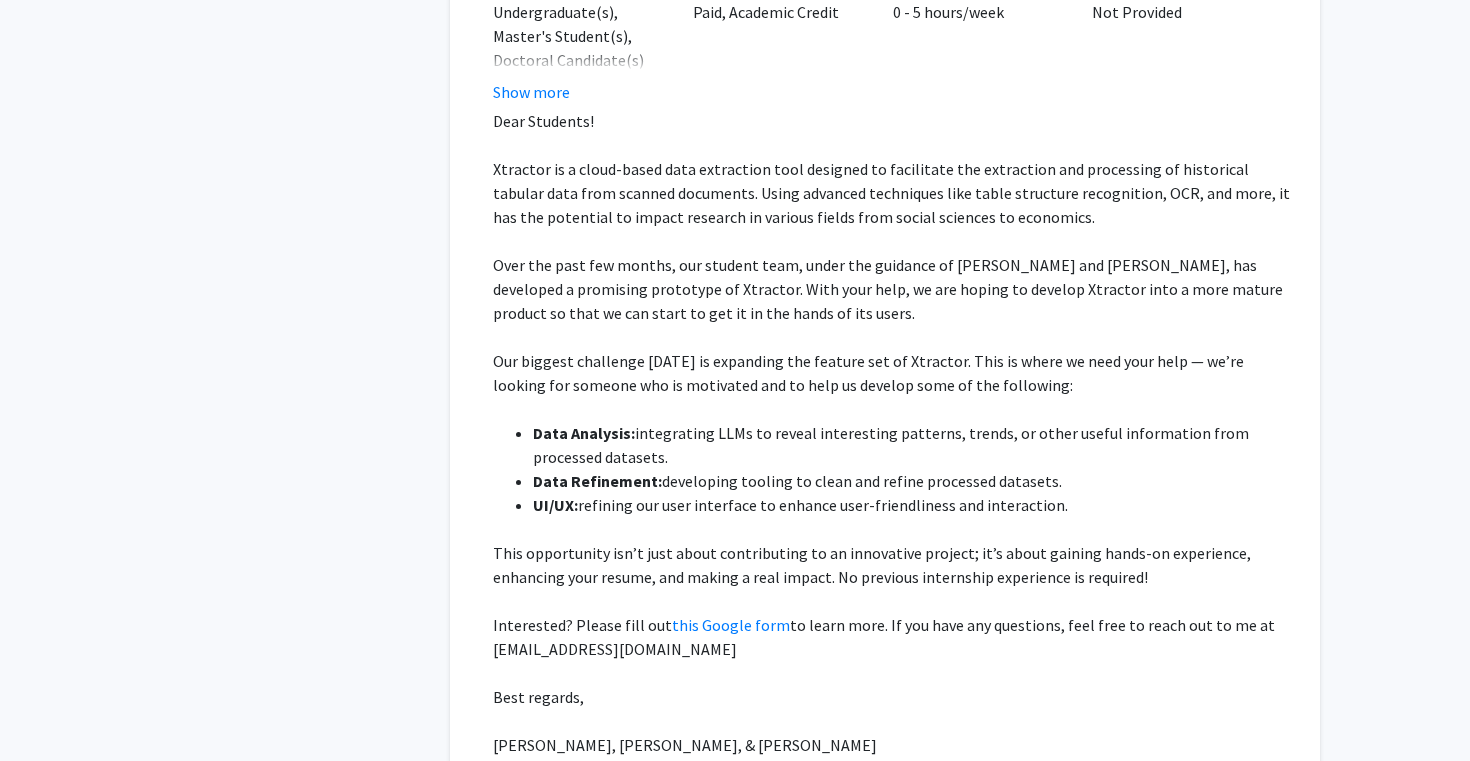 click on "Next »" 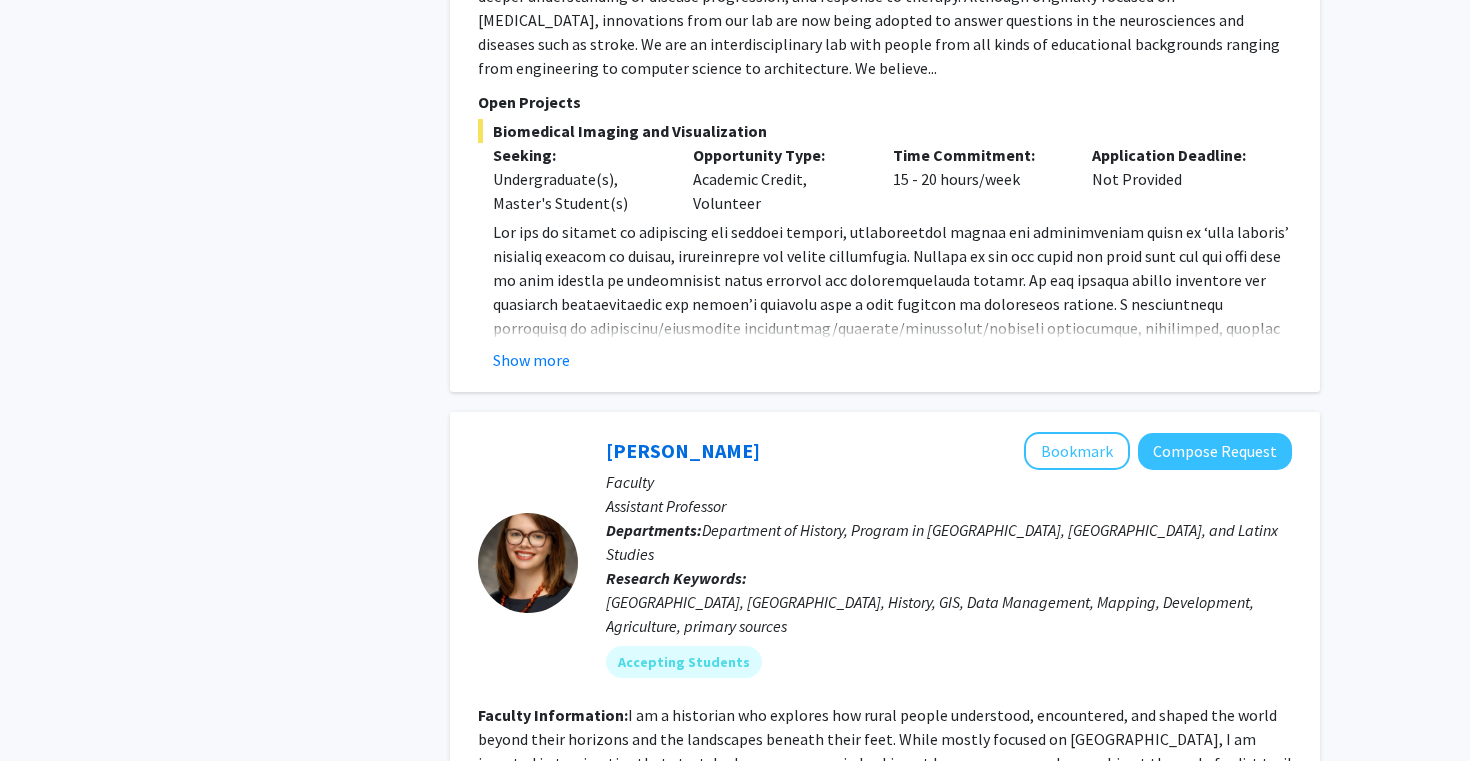 scroll, scrollTop: 7900, scrollLeft: 0, axis: vertical 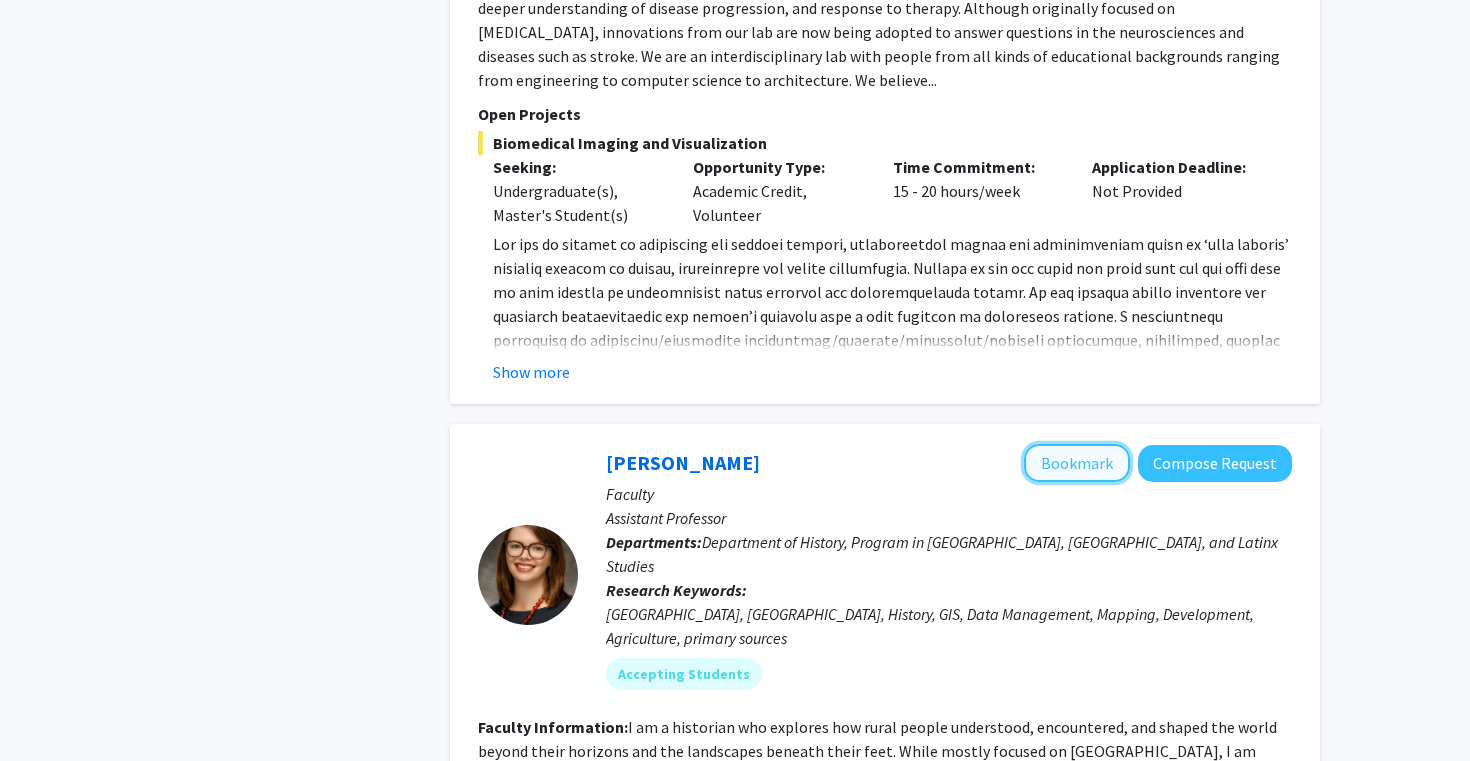 click on "Bookmark" 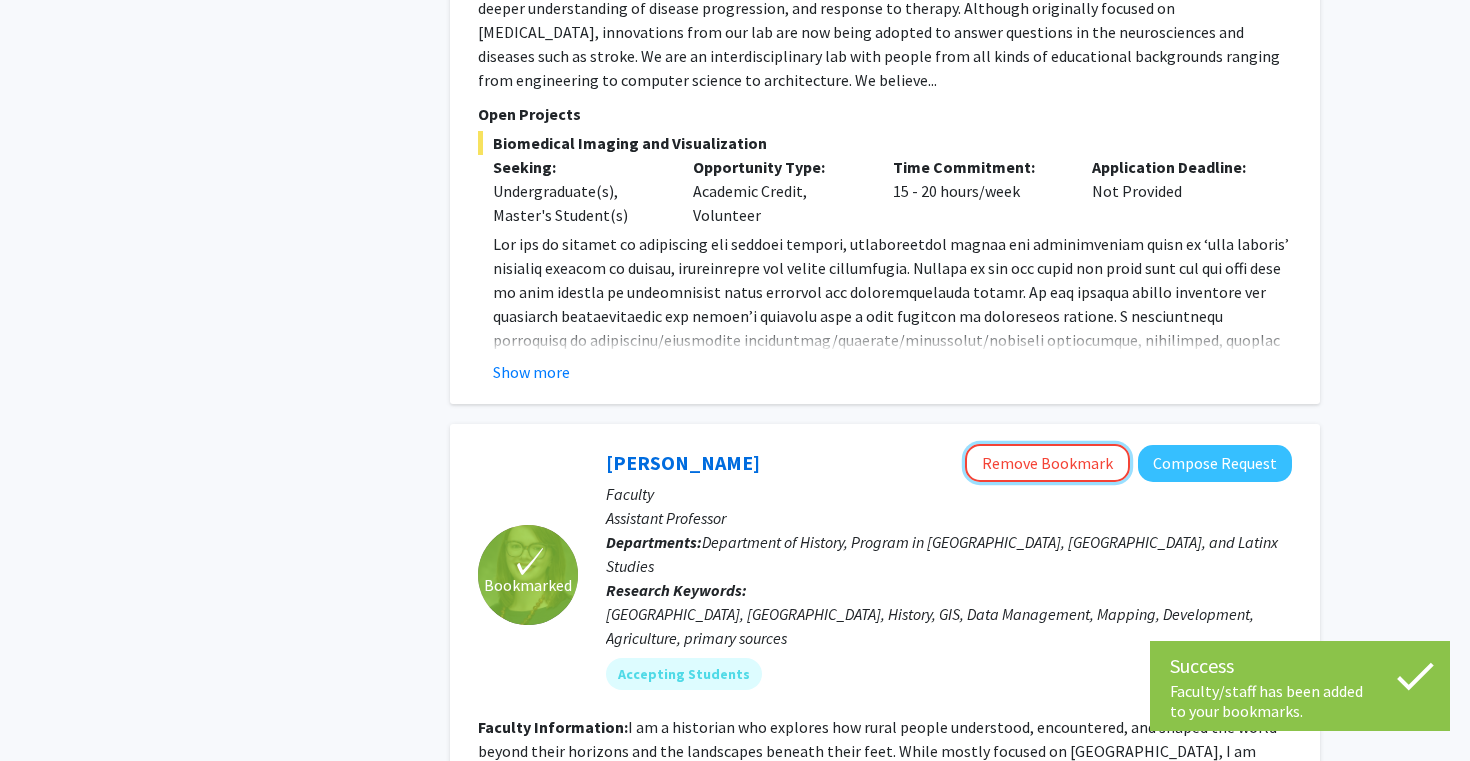 click on "Remove Bookmark" 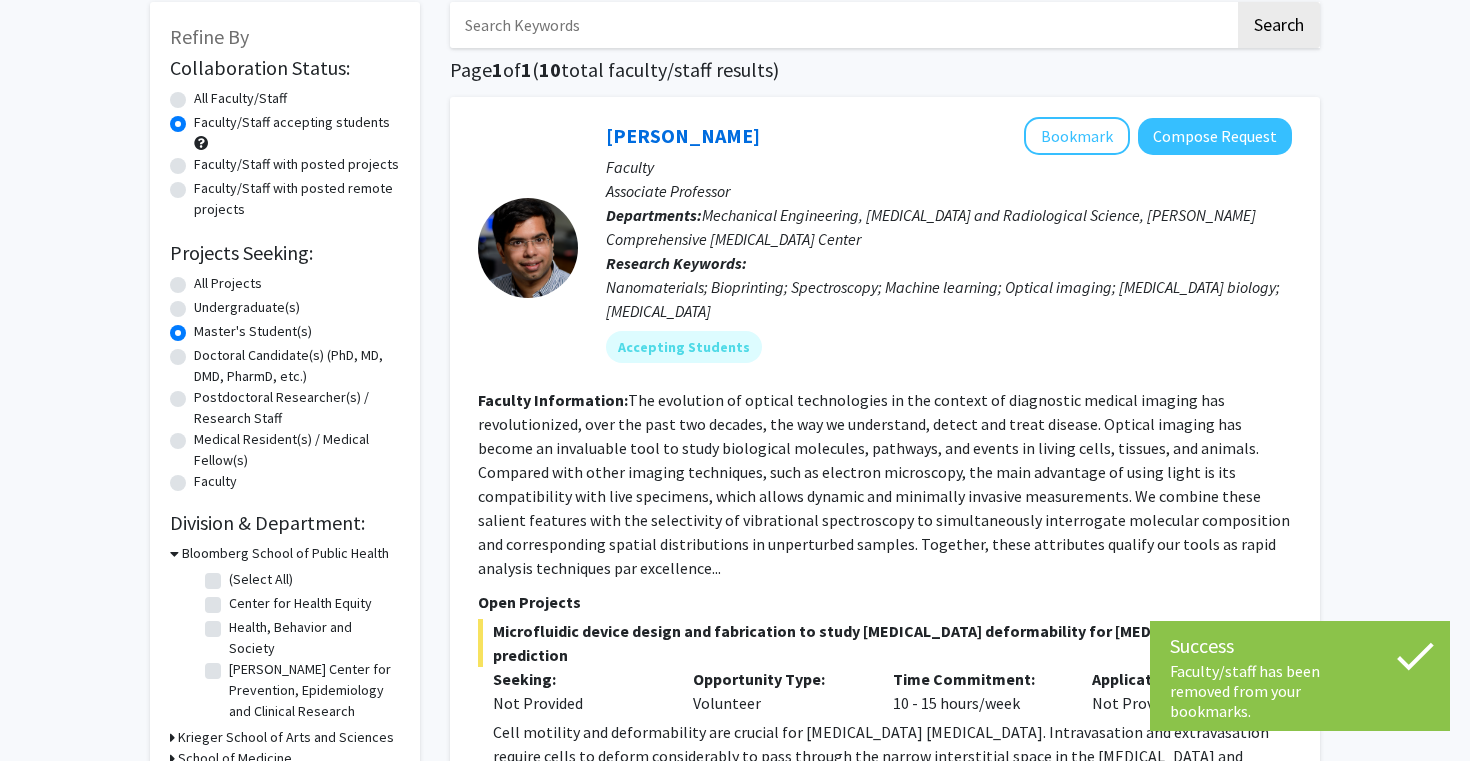 scroll, scrollTop: 0, scrollLeft: 0, axis: both 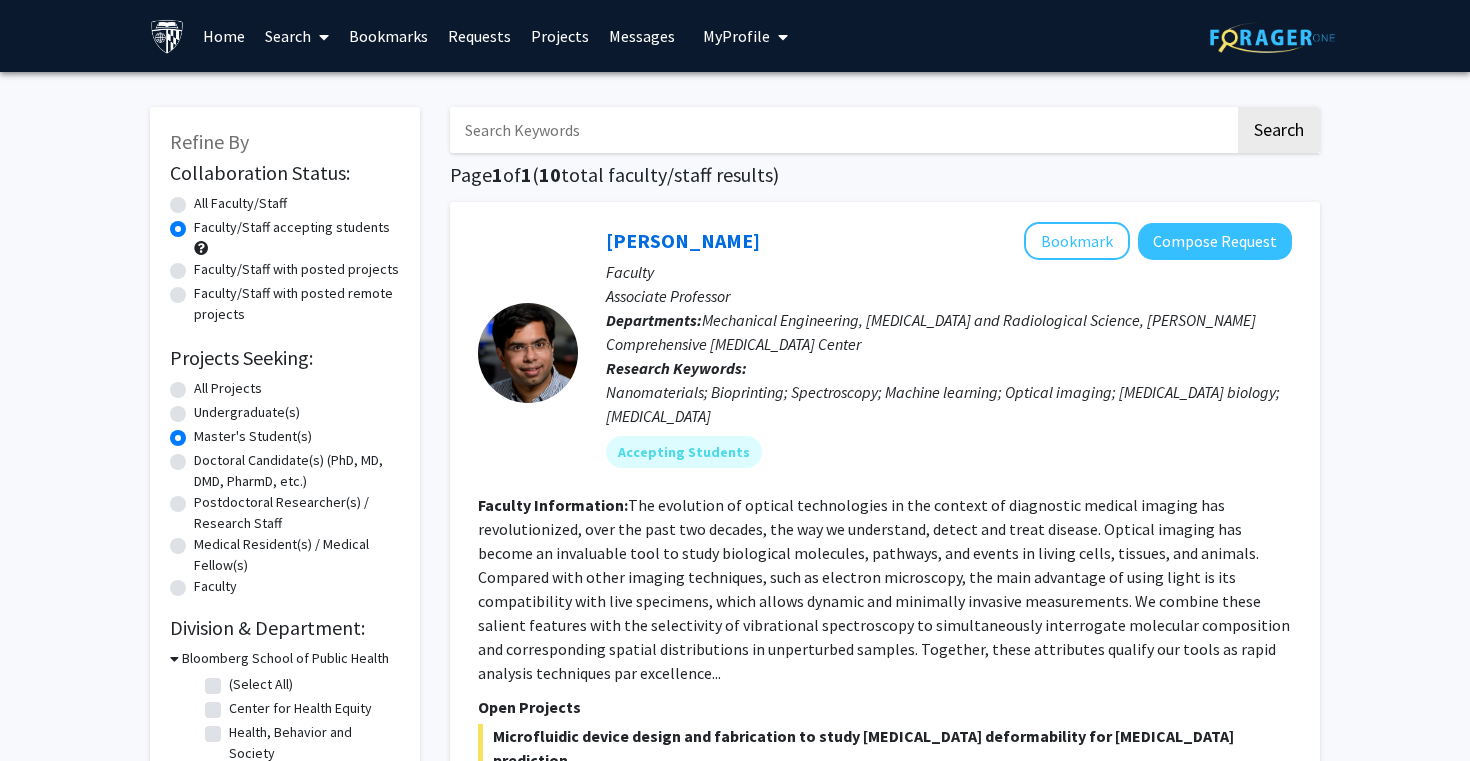 click on "All Faculty/Staff" 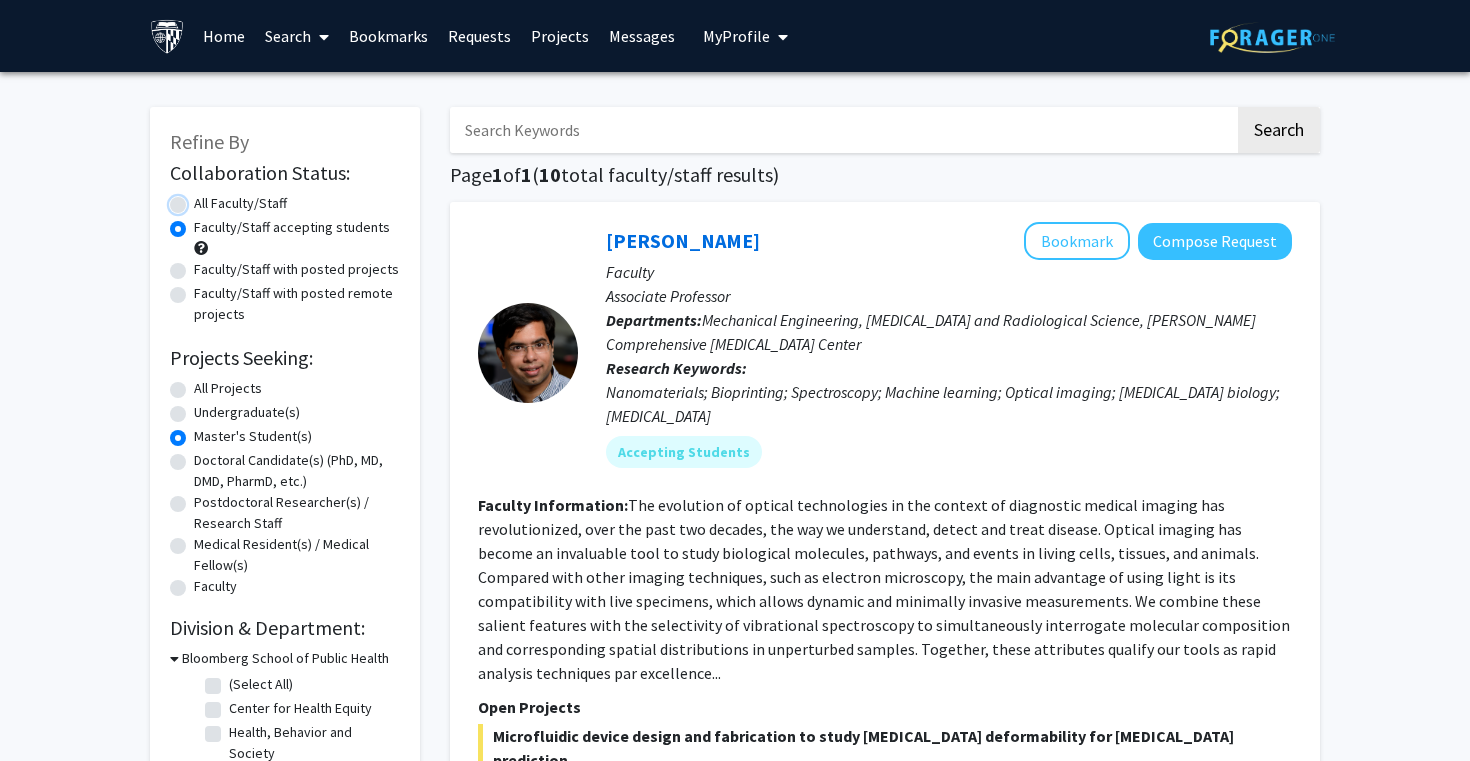 click on "All Faculty/Staff" at bounding box center (200, 199) 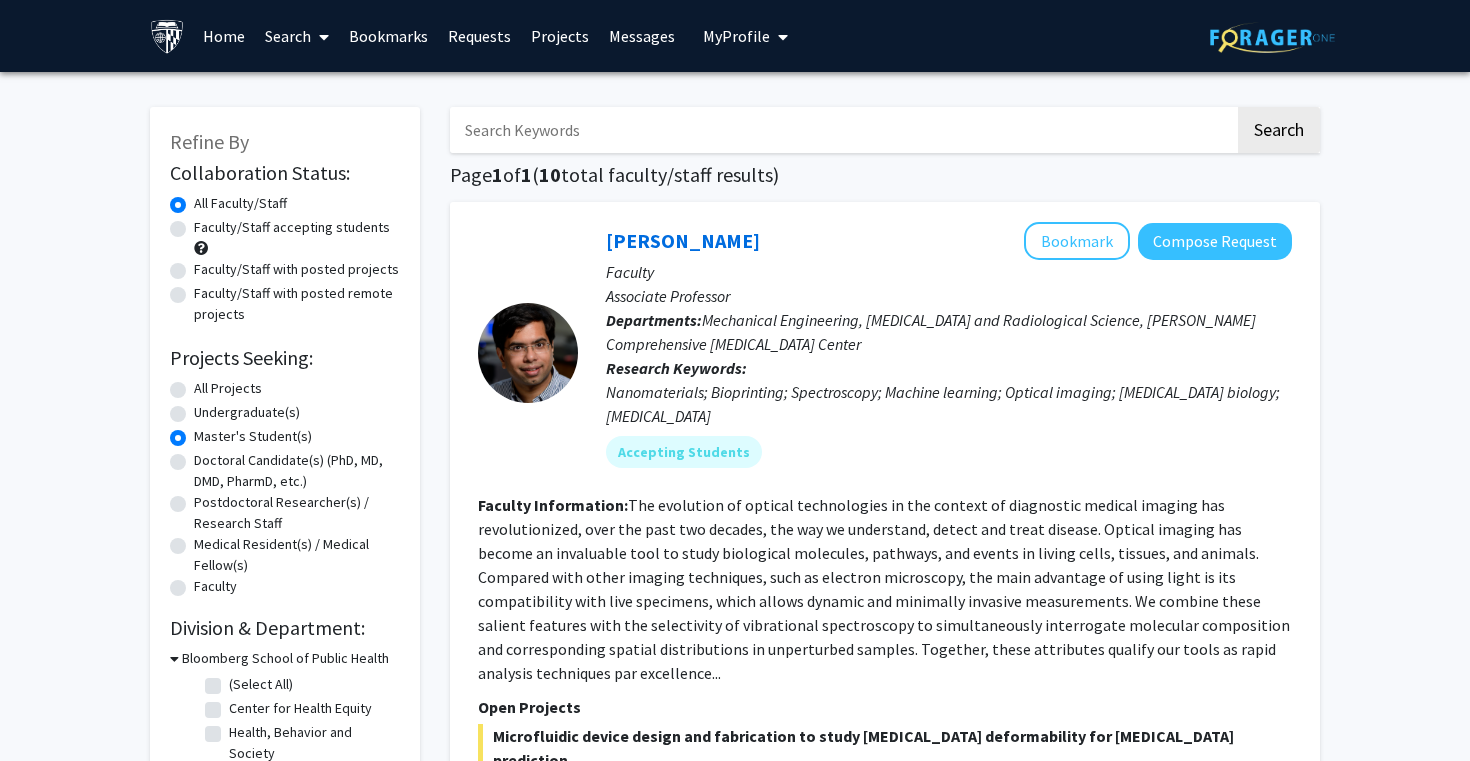 click on "All Projects" 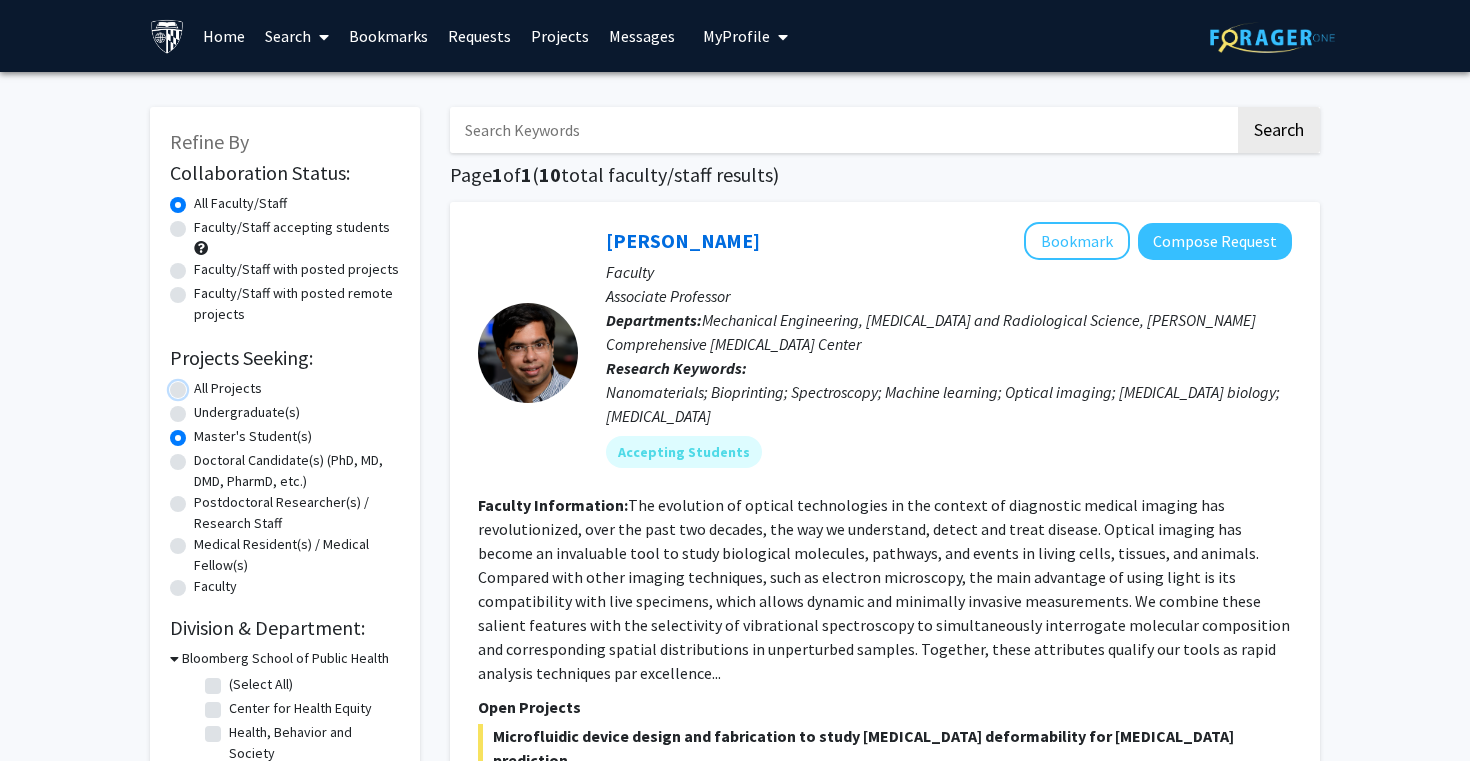 click on "All Projects" at bounding box center [200, 384] 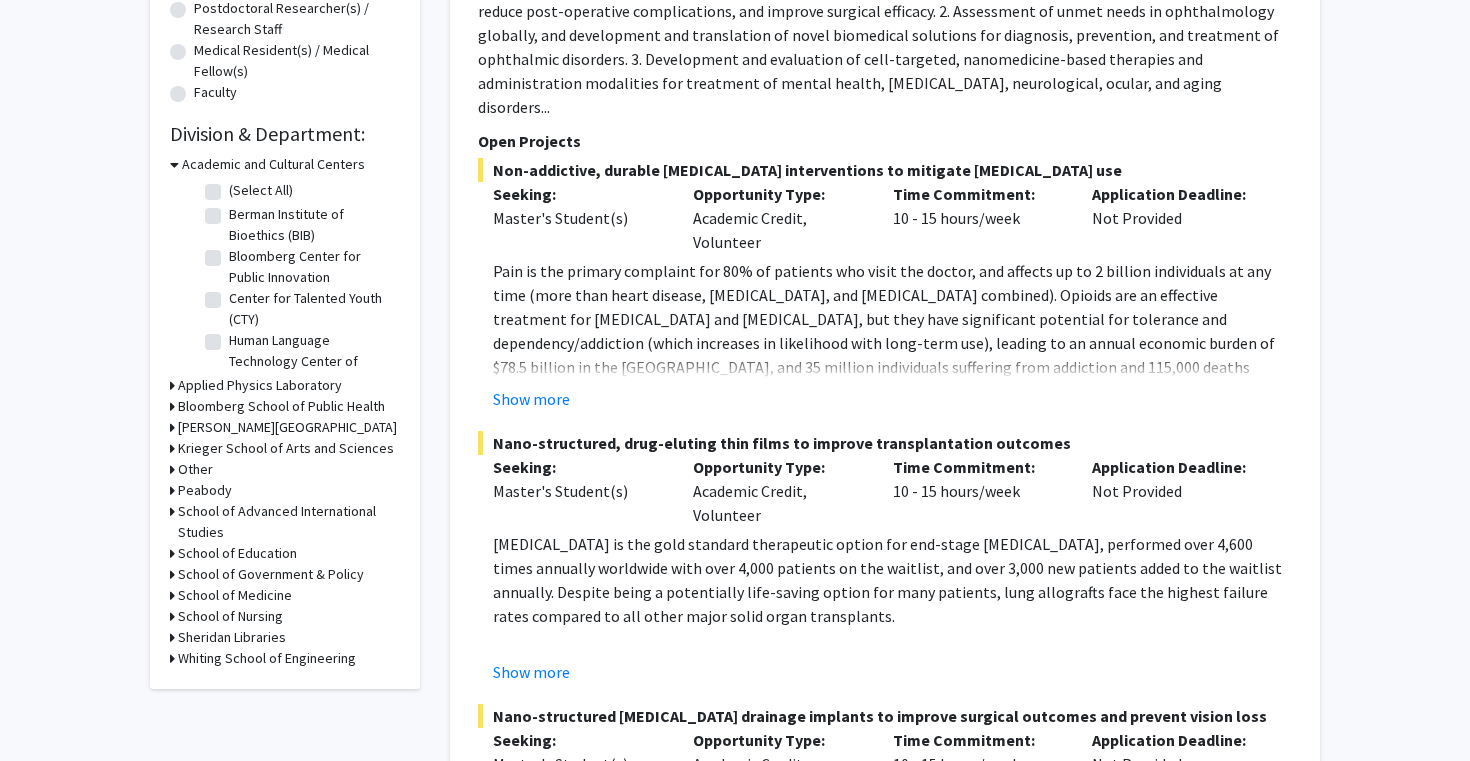 scroll, scrollTop: 521, scrollLeft: 0, axis: vertical 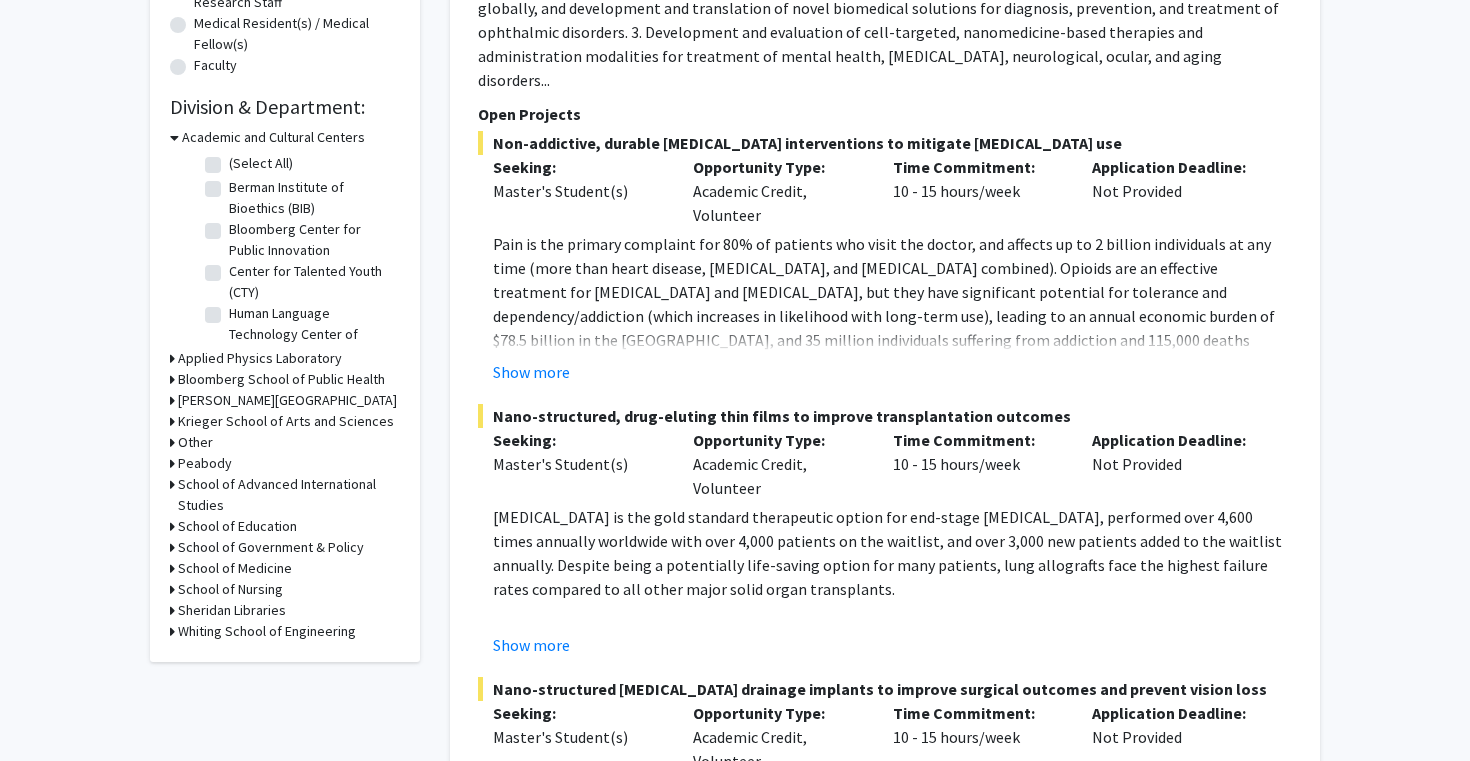 click on "Refine By Collaboration Status: Collaboration Status  All Faculty/Staff    Collaboration Status  Faculty/Staff accepting students    Collaboration Status  Faculty/Staff with posted projects    Collaboration Status  Faculty/Staff with posted remote projects    Projects Seeking: Projects Seeking Level  All Projects    Projects Seeking Level  Undergraduate(s)    Projects Seeking Level  Master's Student(s)    Projects Seeking Level  Doctoral Candidate(s) (PhD, MD, DMD, PharmD, etc.)    Projects Seeking Level  Postdoctoral Researcher(s) / Research Staff    Projects Seeking Level  Medical Resident(s) / Medical Fellow(s)    Projects Seeking Level  Faculty    Division & Department:      Academic and Cultural Centers  (Select All)  (Select All)  [PERSON_NAME] Institute of Bioethics (BIB)  [PERSON_NAME] Institute of Bioethics (BIB)  Bloomberg Center for Public Innovation  Bloomberg Center for Public Innovation  Center for Talented Youth (CTY)  Center for Talented Youth (CTY)  Other  Other  Urban Health Institute (UHI)" 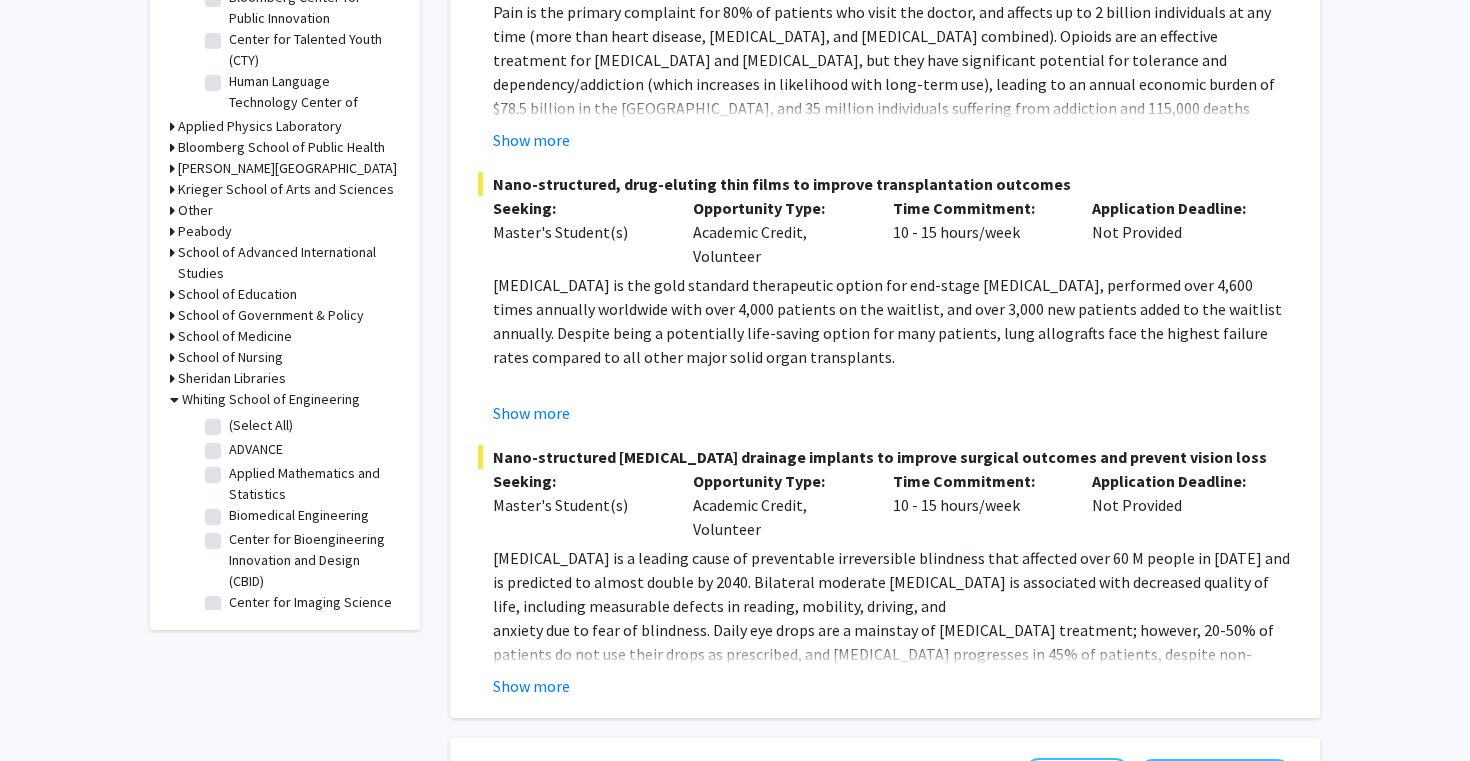 scroll, scrollTop: 814, scrollLeft: 0, axis: vertical 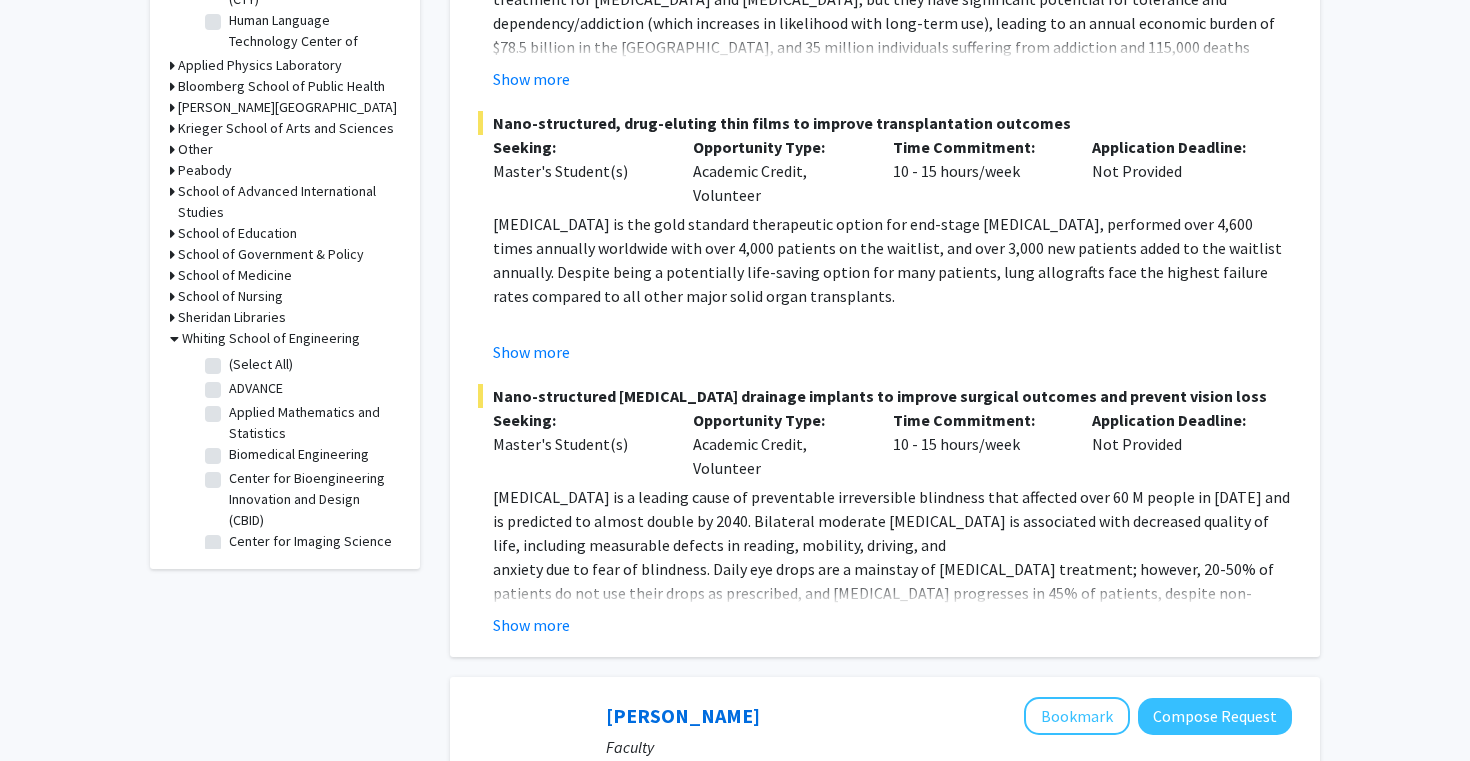 click on "(Select All)" 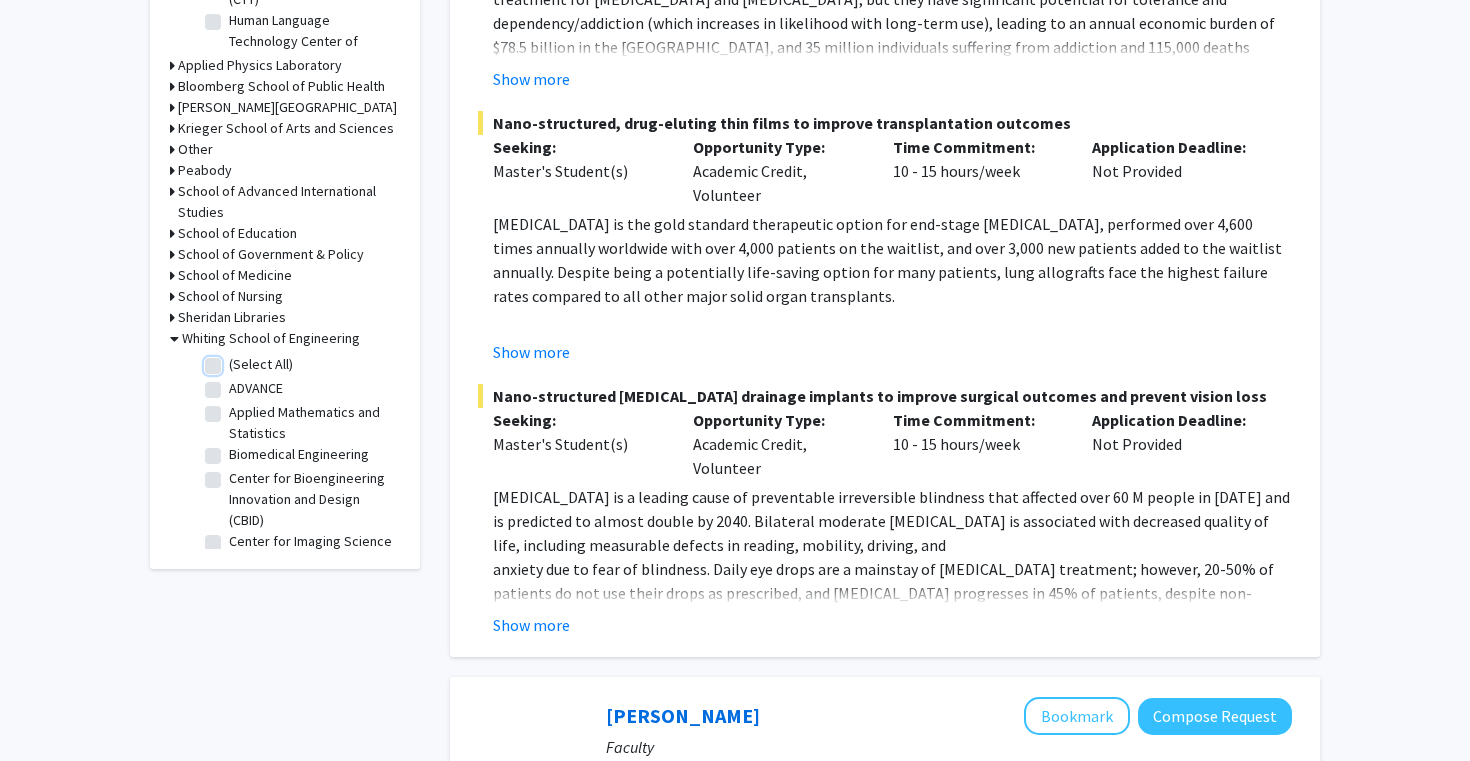 click on "(Select All)" at bounding box center (235, 360) 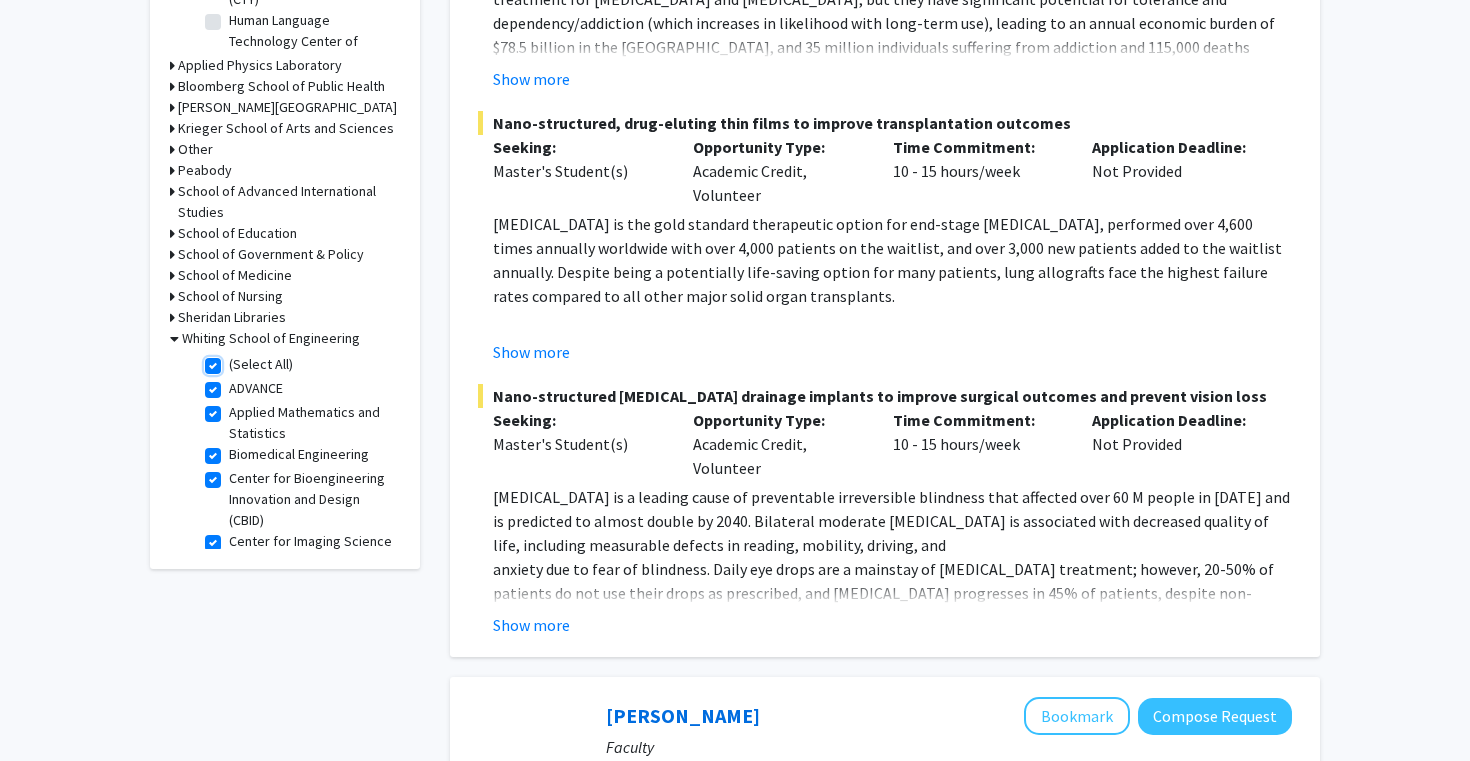 checkbox on "true" 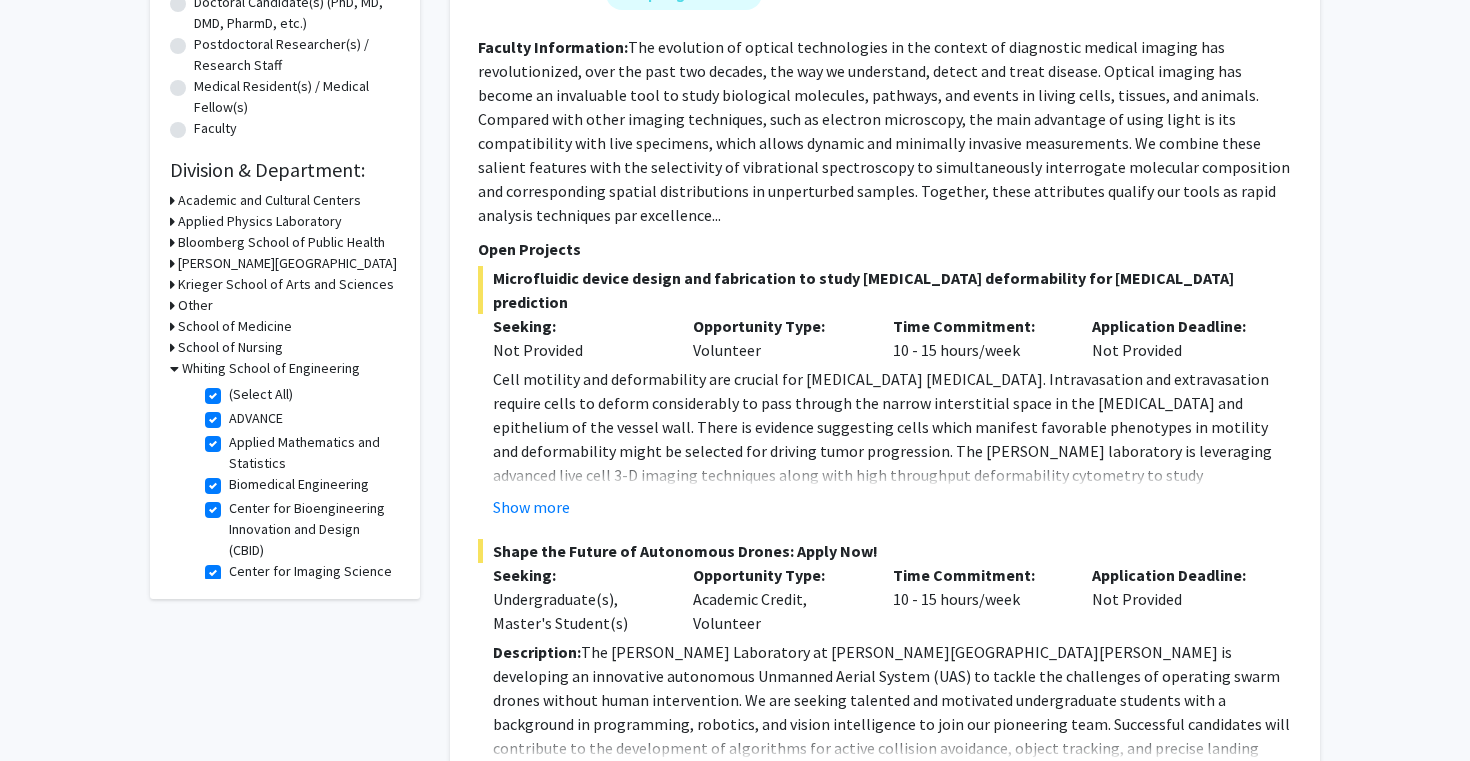 scroll, scrollTop: 456, scrollLeft: 0, axis: vertical 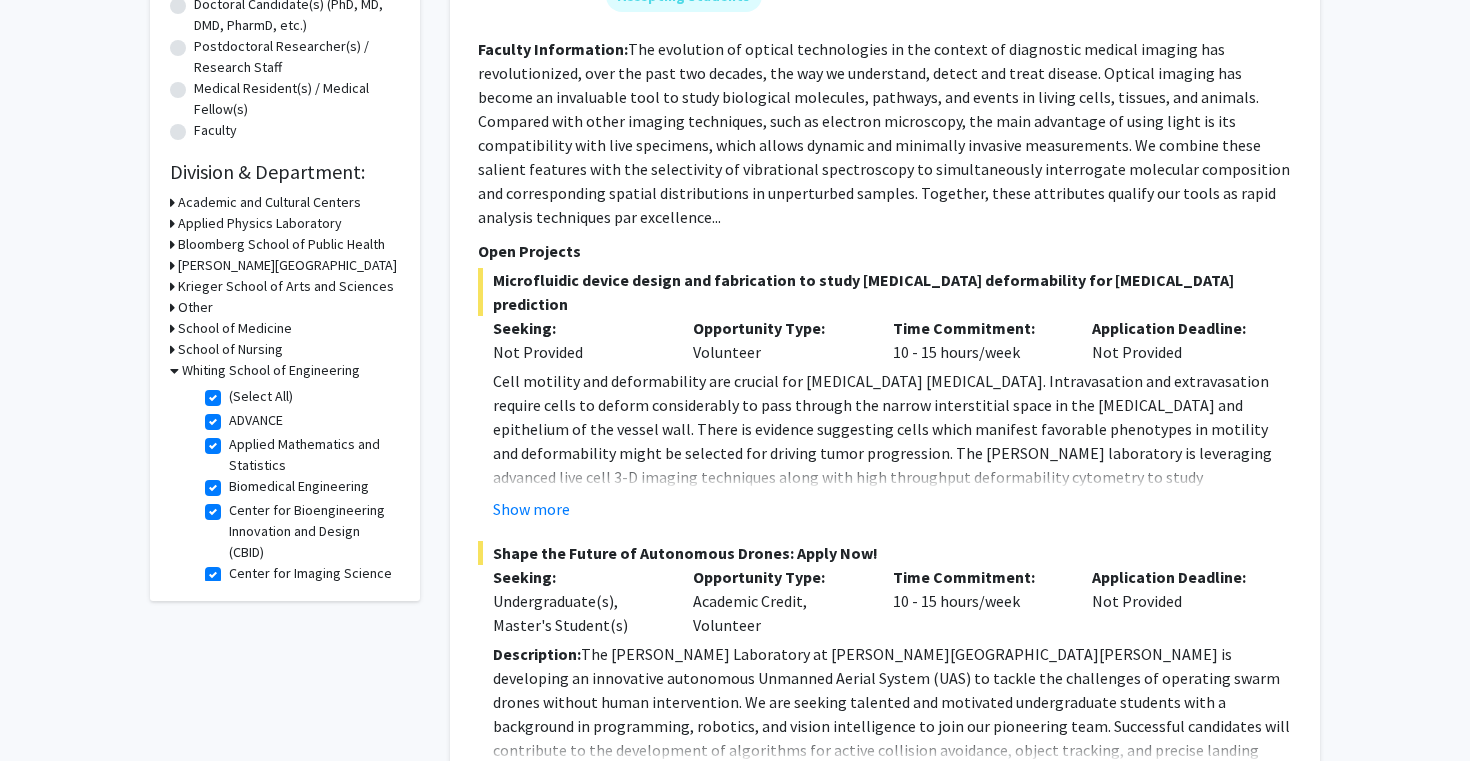 click 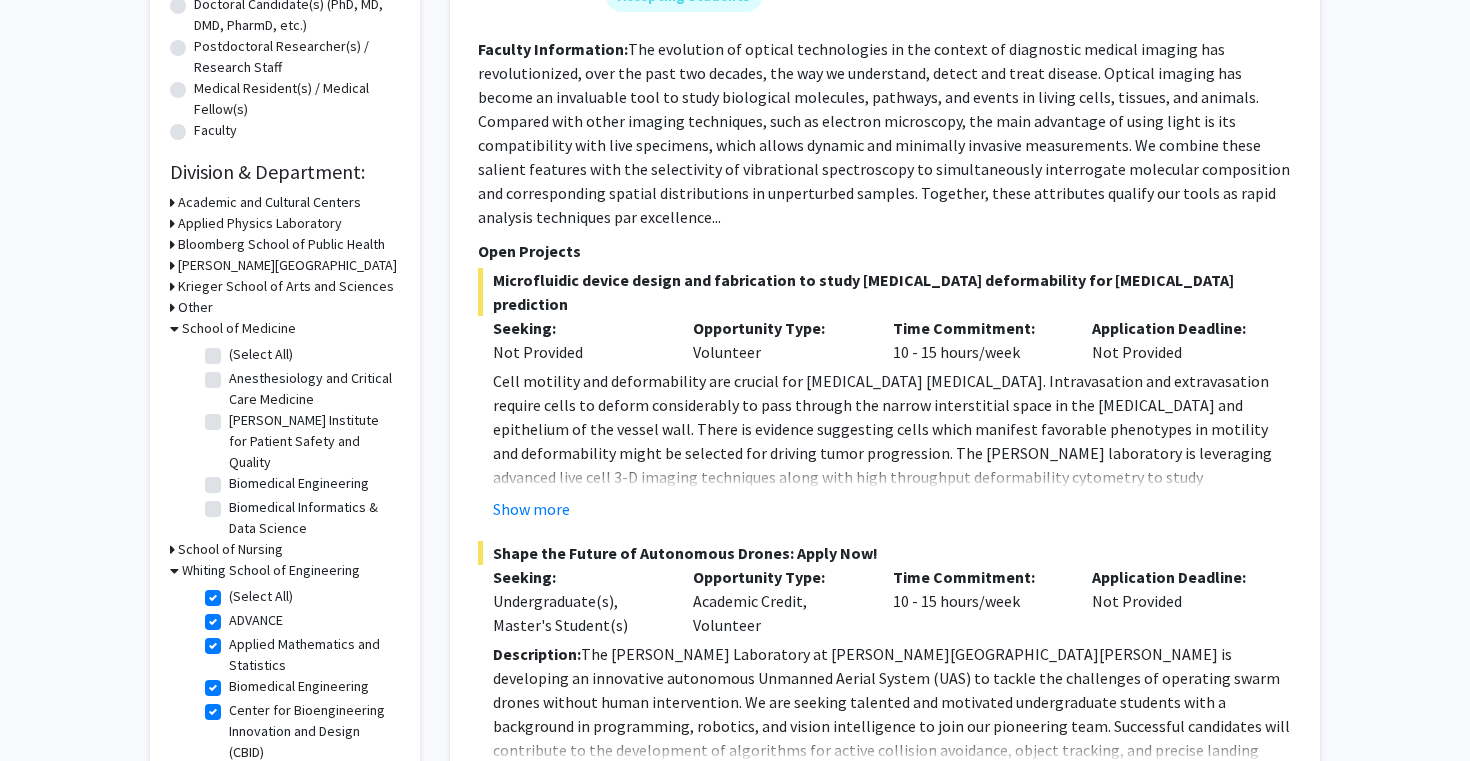 click 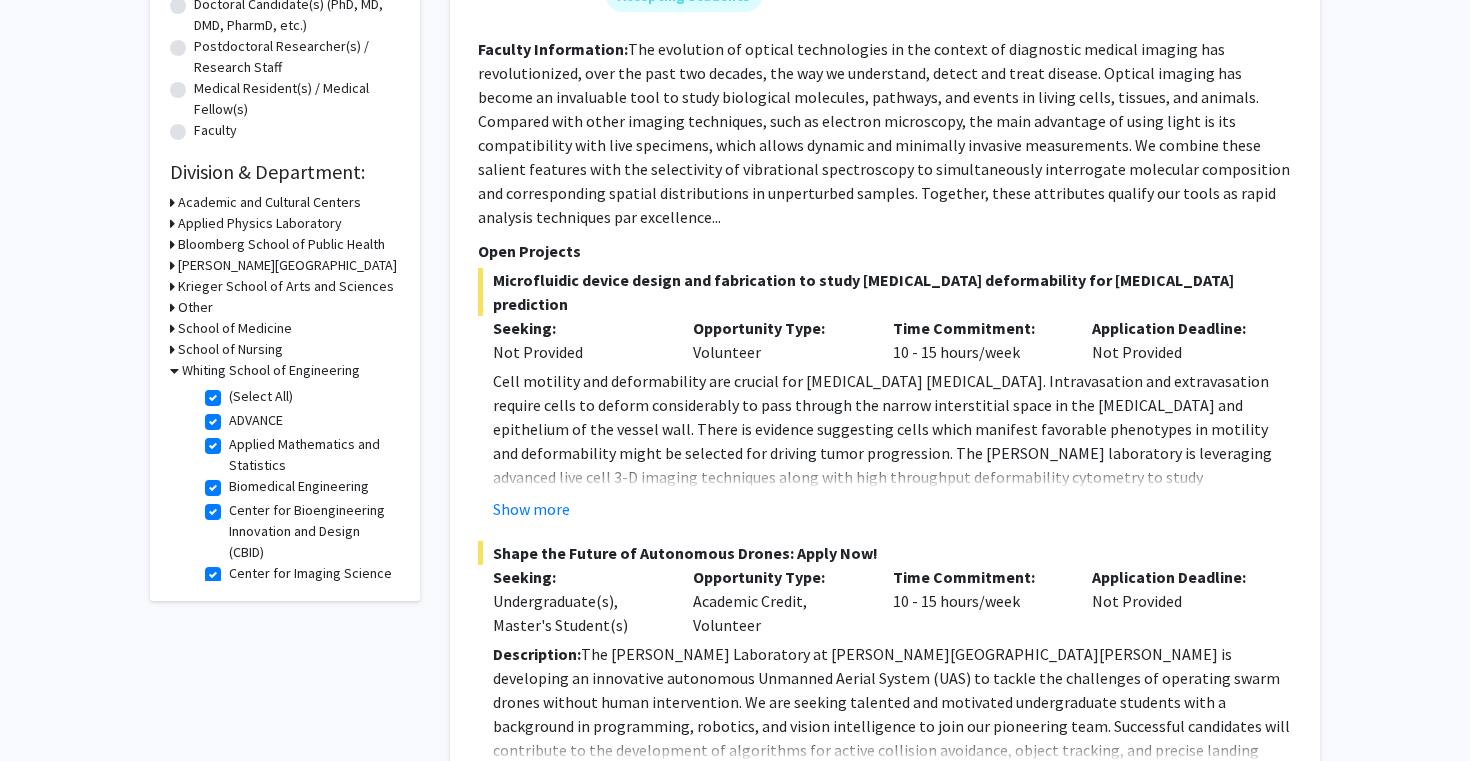 click 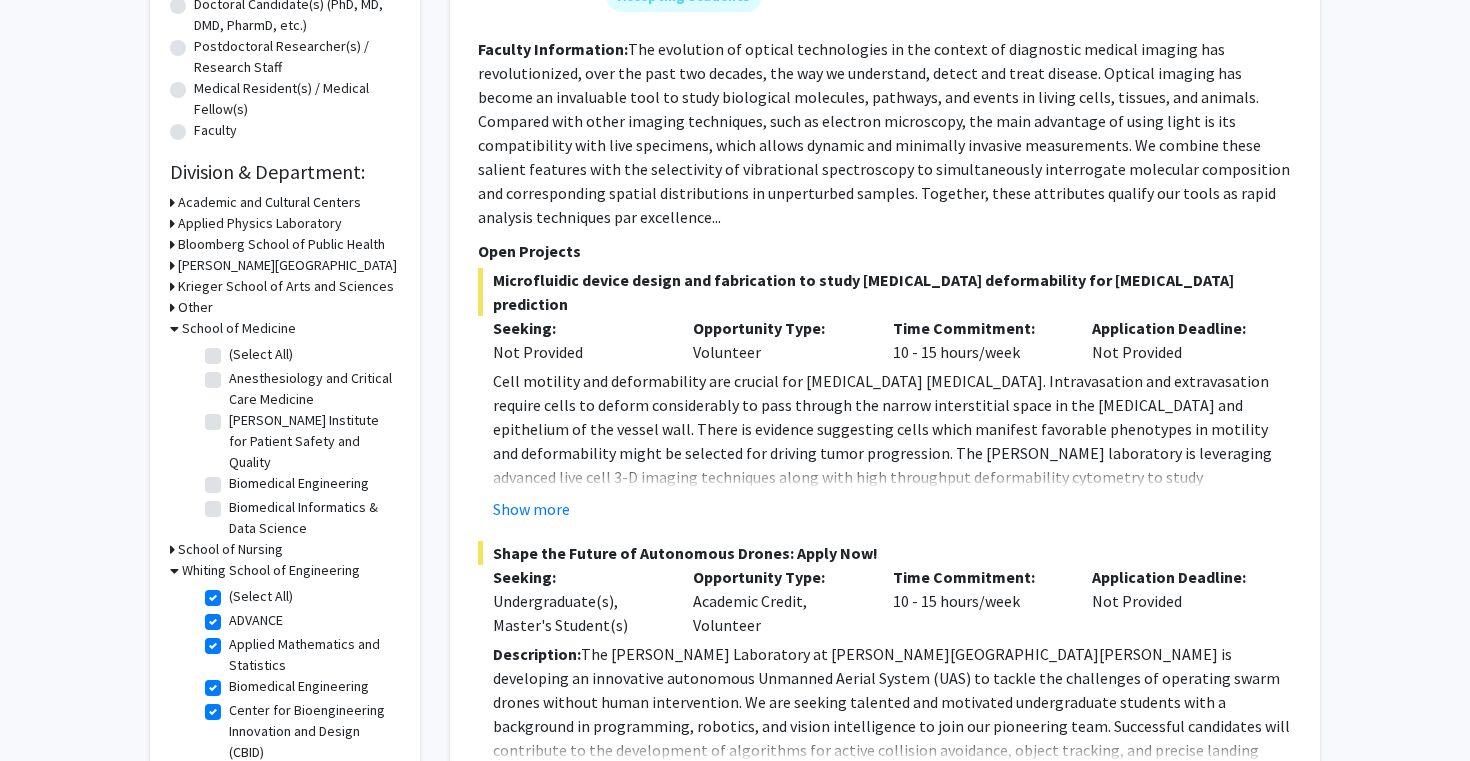 click on "Biomedical Informatics & Data Science" 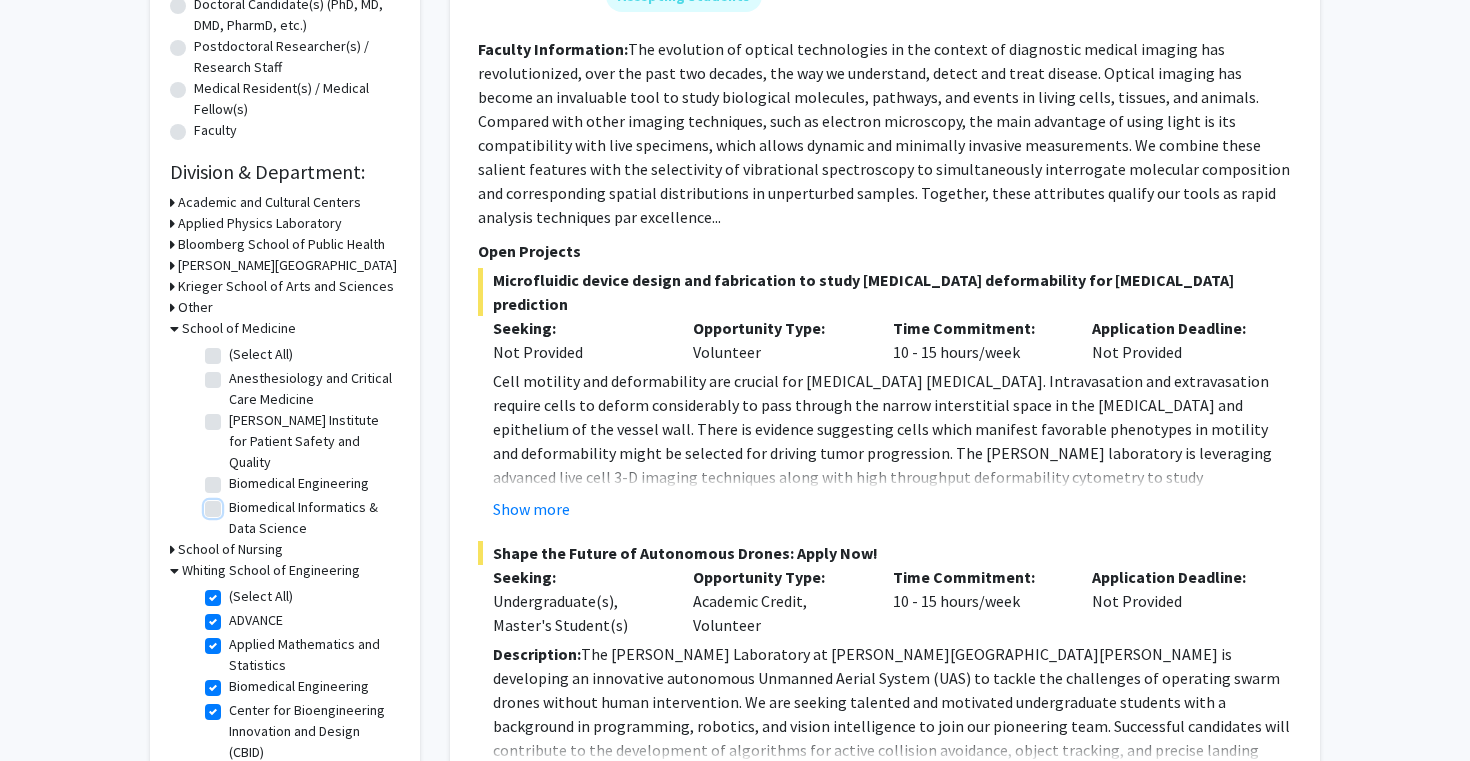 click on "Biomedical Informatics & Data Science" at bounding box center [235, 503] 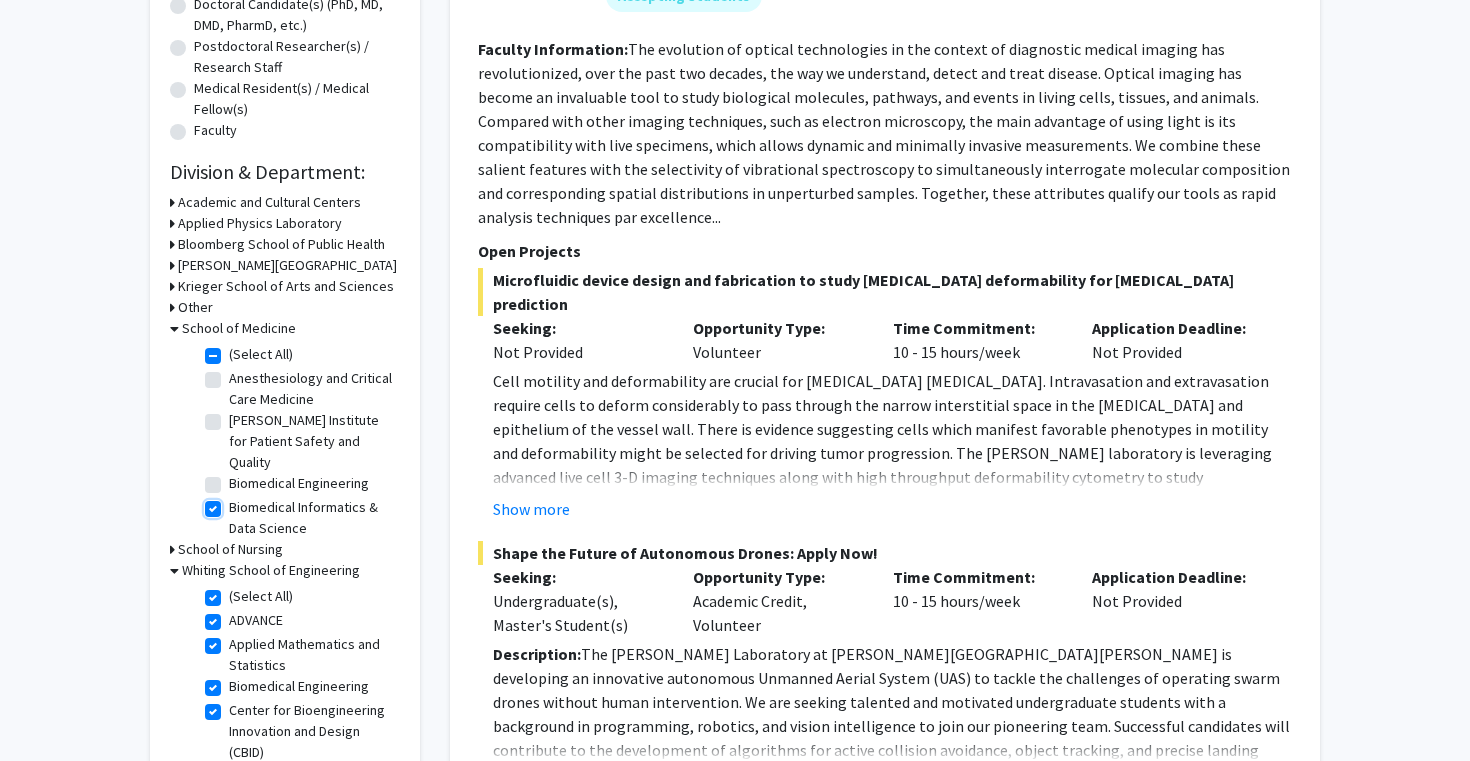 checkbox on "true" 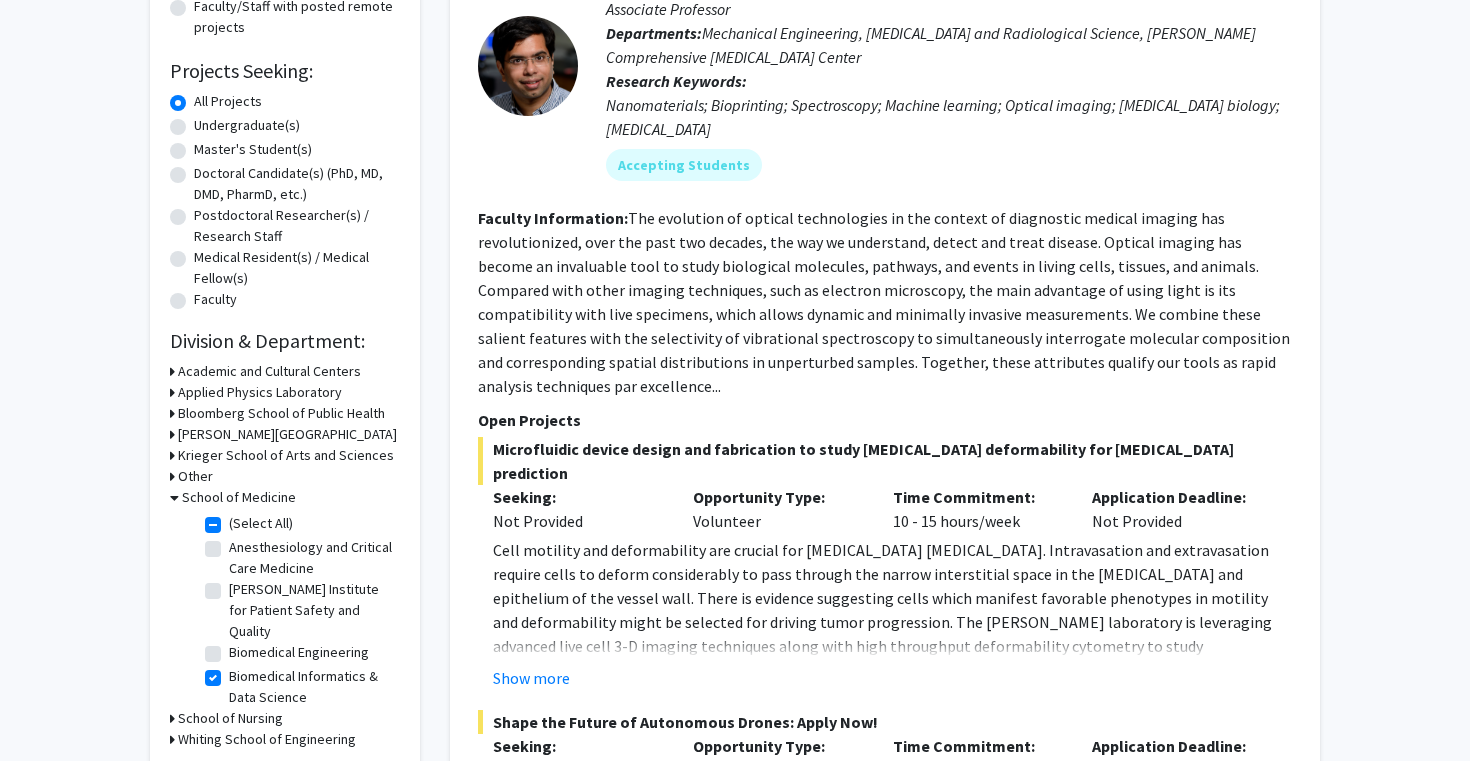 scroll, scrollTop: 512, scrollLeft: 0, axis: vertical 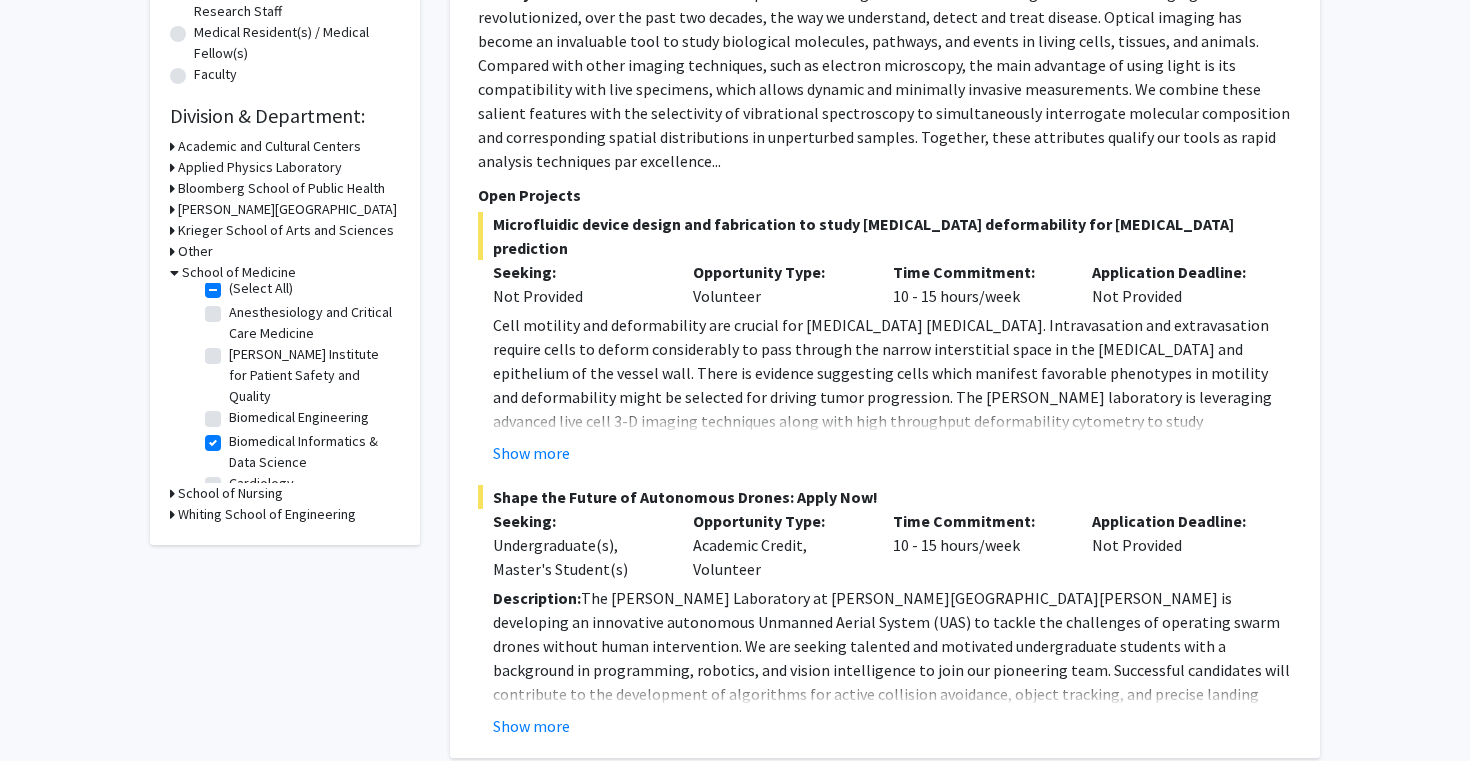 click on "Biomedical Engineering" 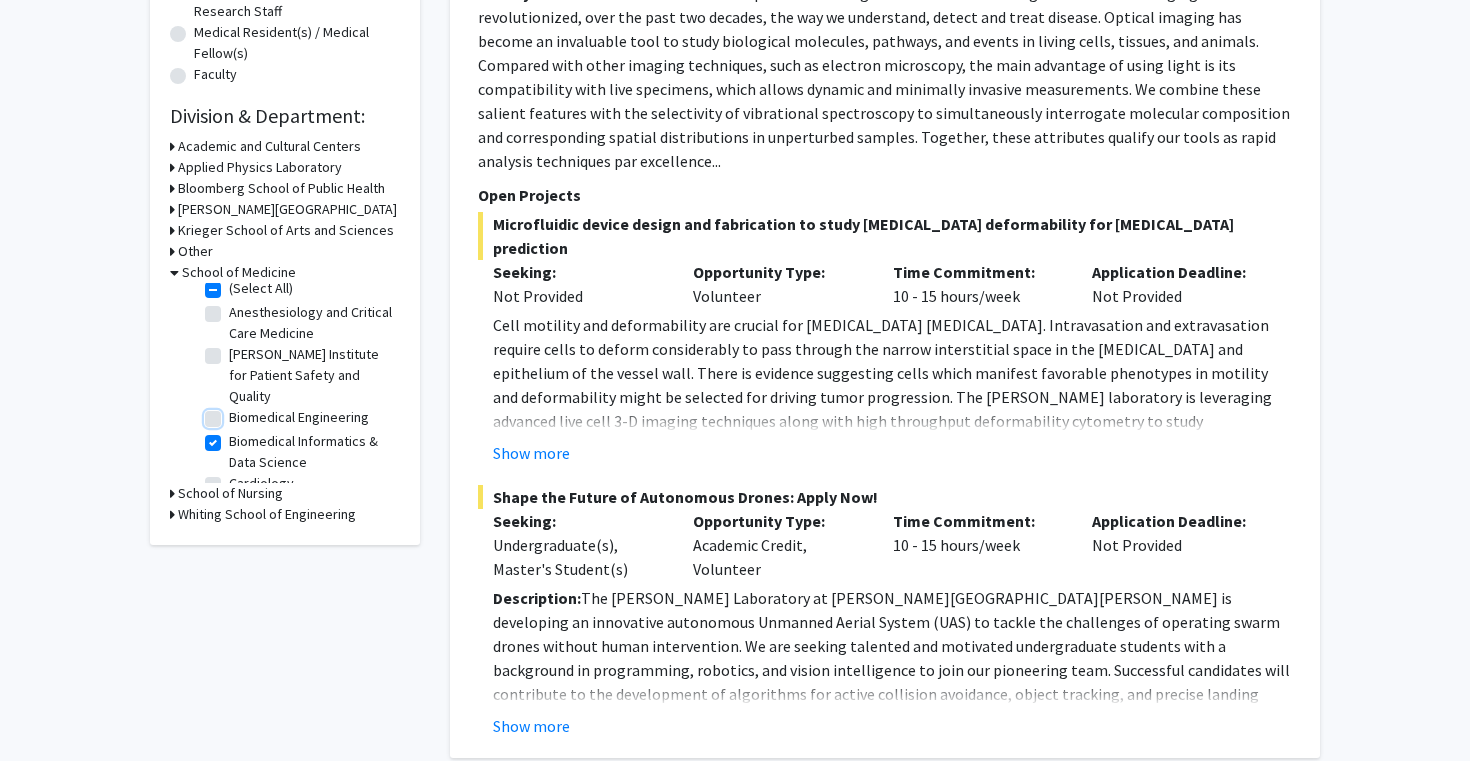 click on "Biomedical Engineering" at bounding box center [235, 413] 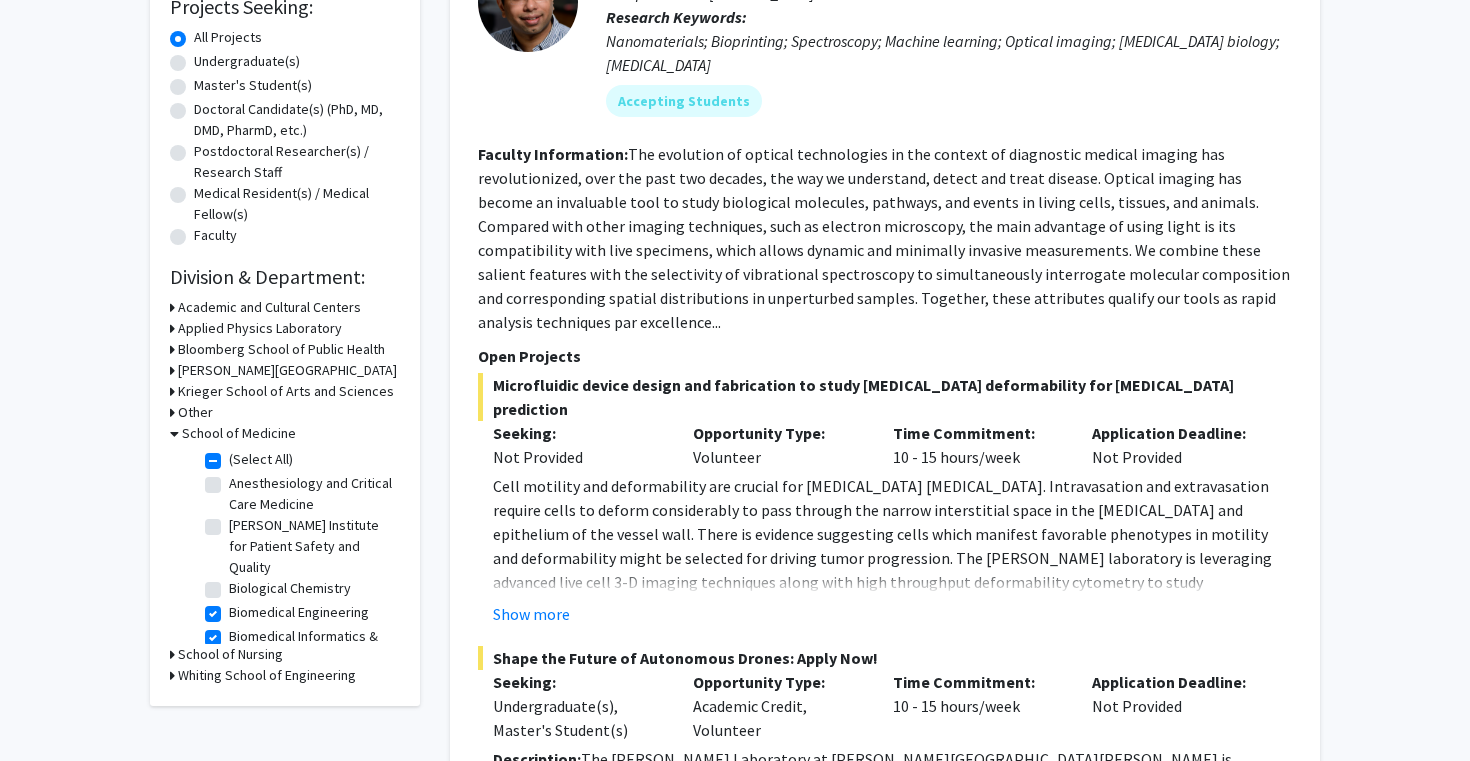scroll, scrollTop: 372, scrollLeft: 0, axis: vertical 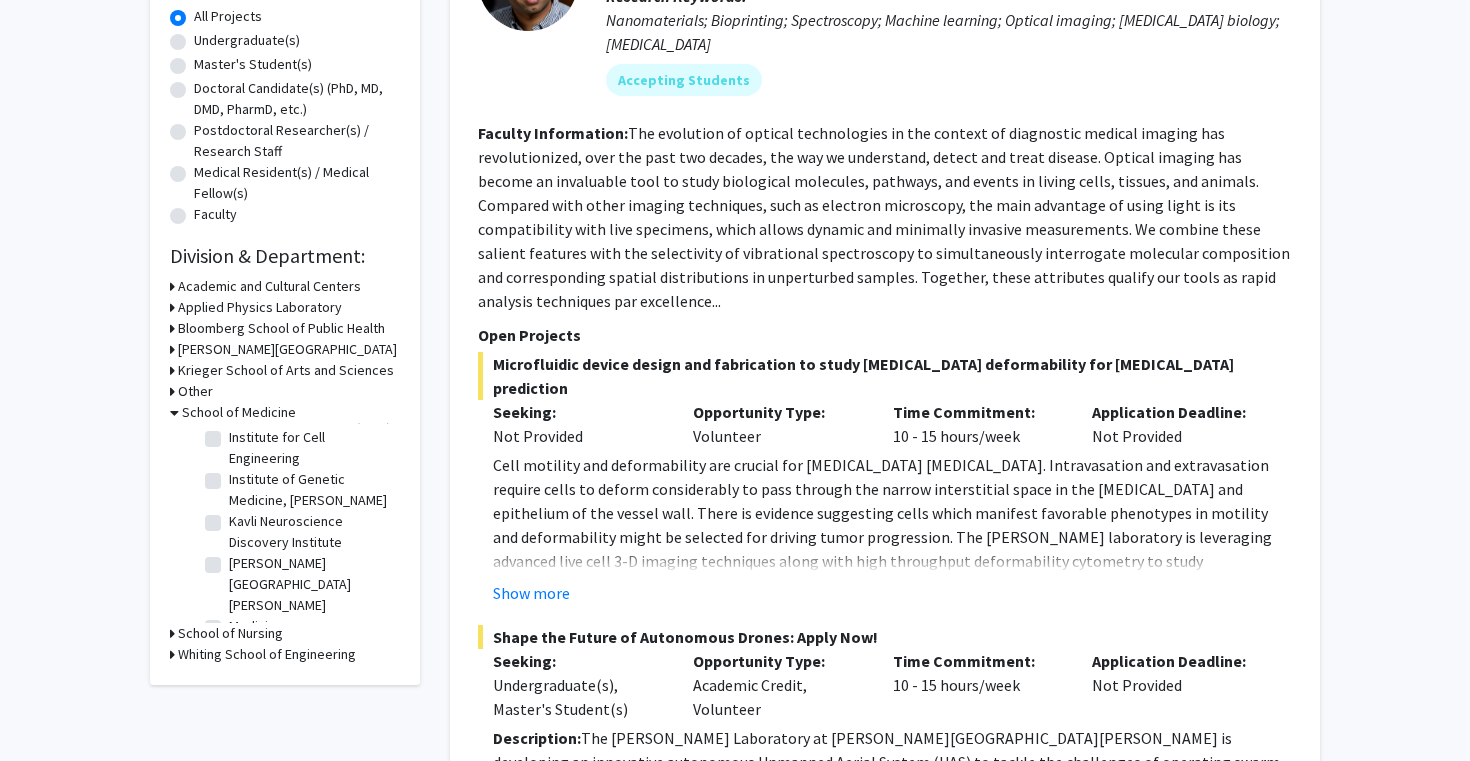 click on "Kavli Neuroscience Discovery Institute" 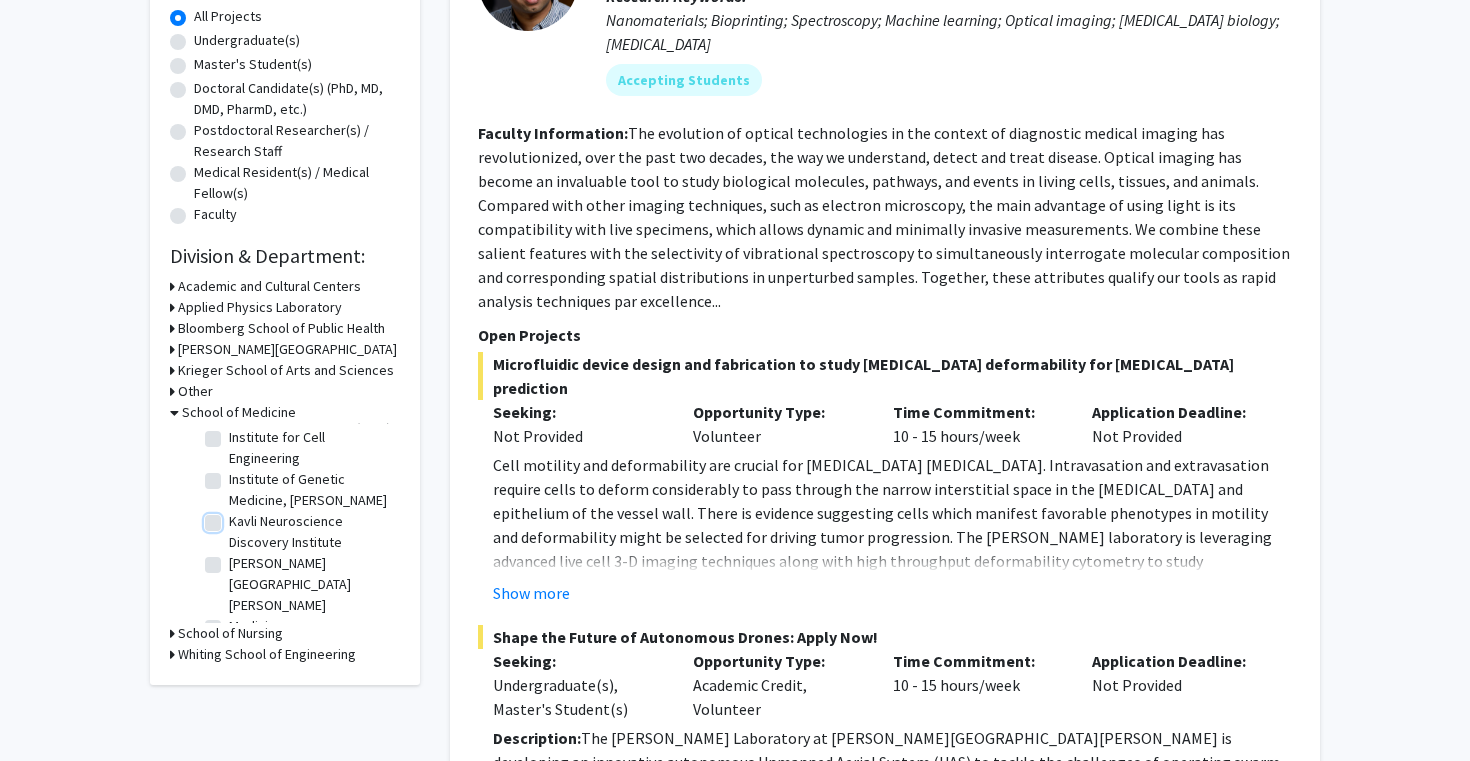 click on "Kavli Neuroscience Discovery Institute" at bounding box center (235, 517) 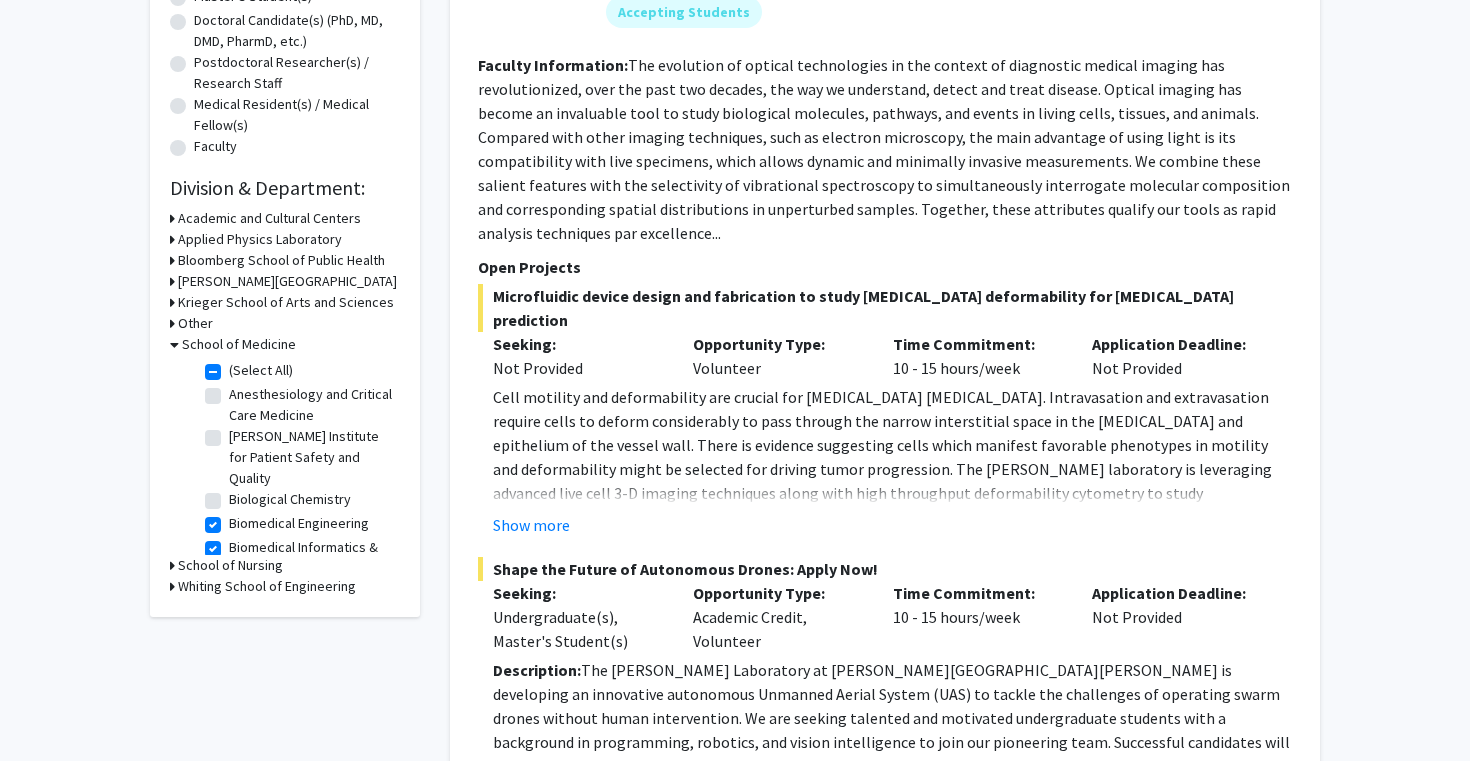 scroll, scrollTop: 456, scrollLeft: 0, axis: vertical 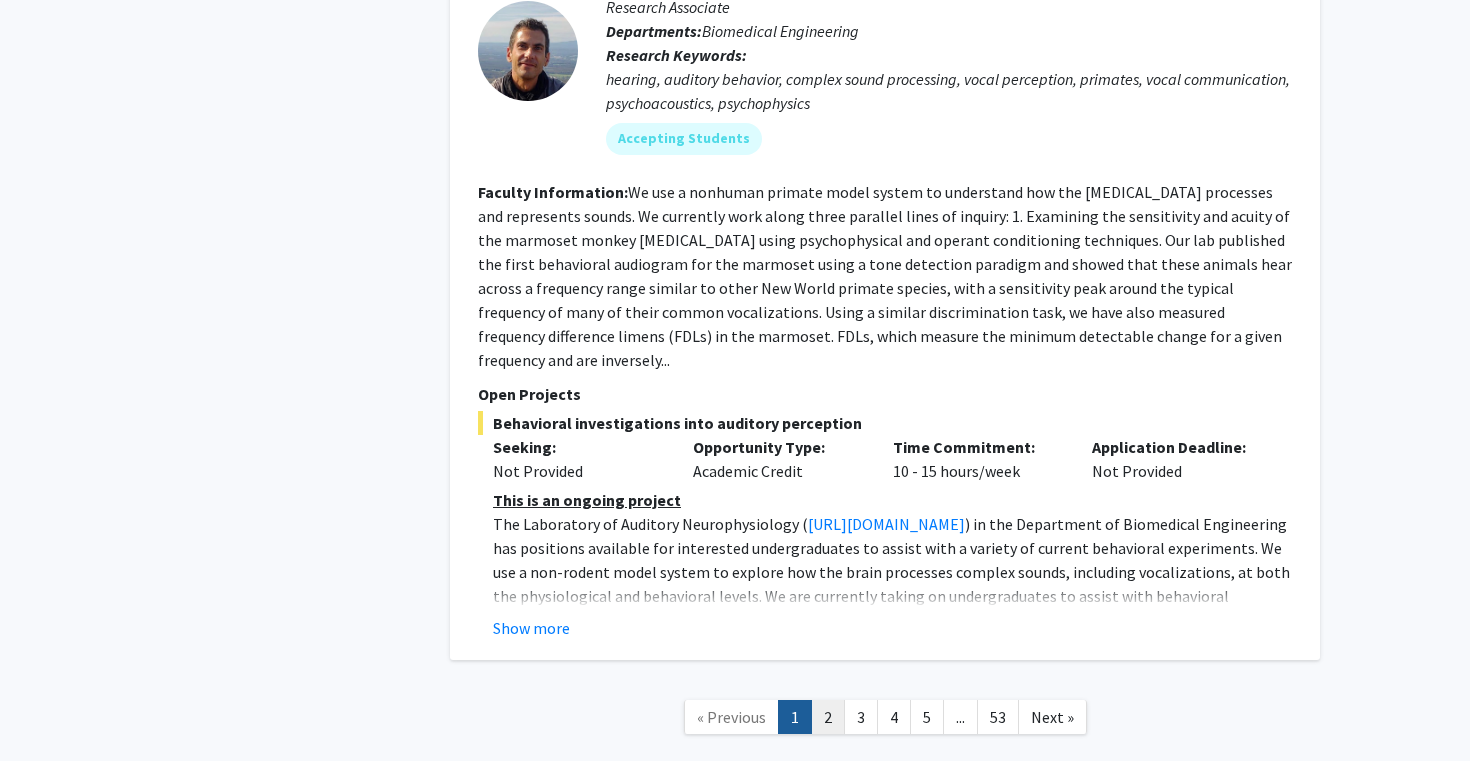 click on "2" 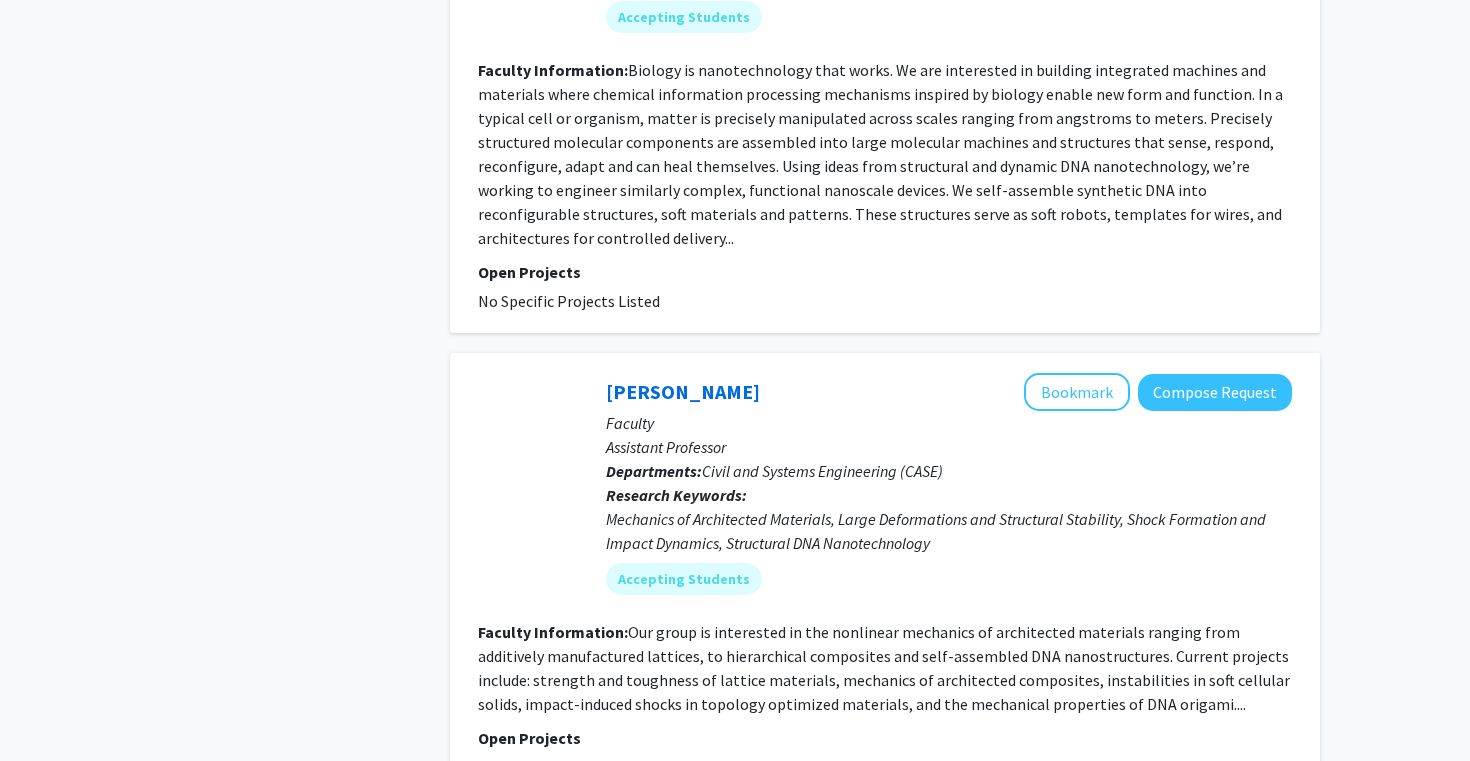 scroll, scrollTop: 5512, scrollLeft: 0, axis: vertical 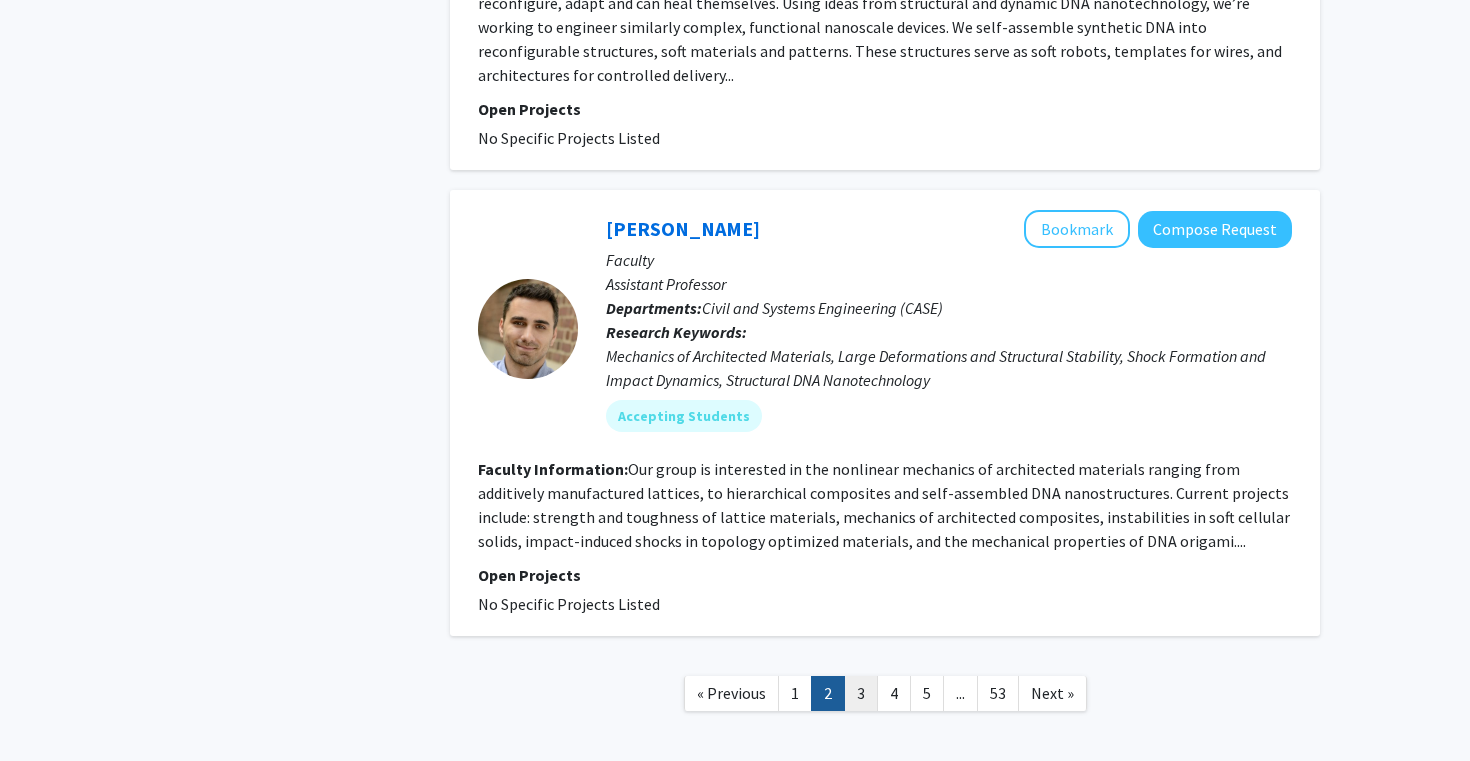 click on "3" 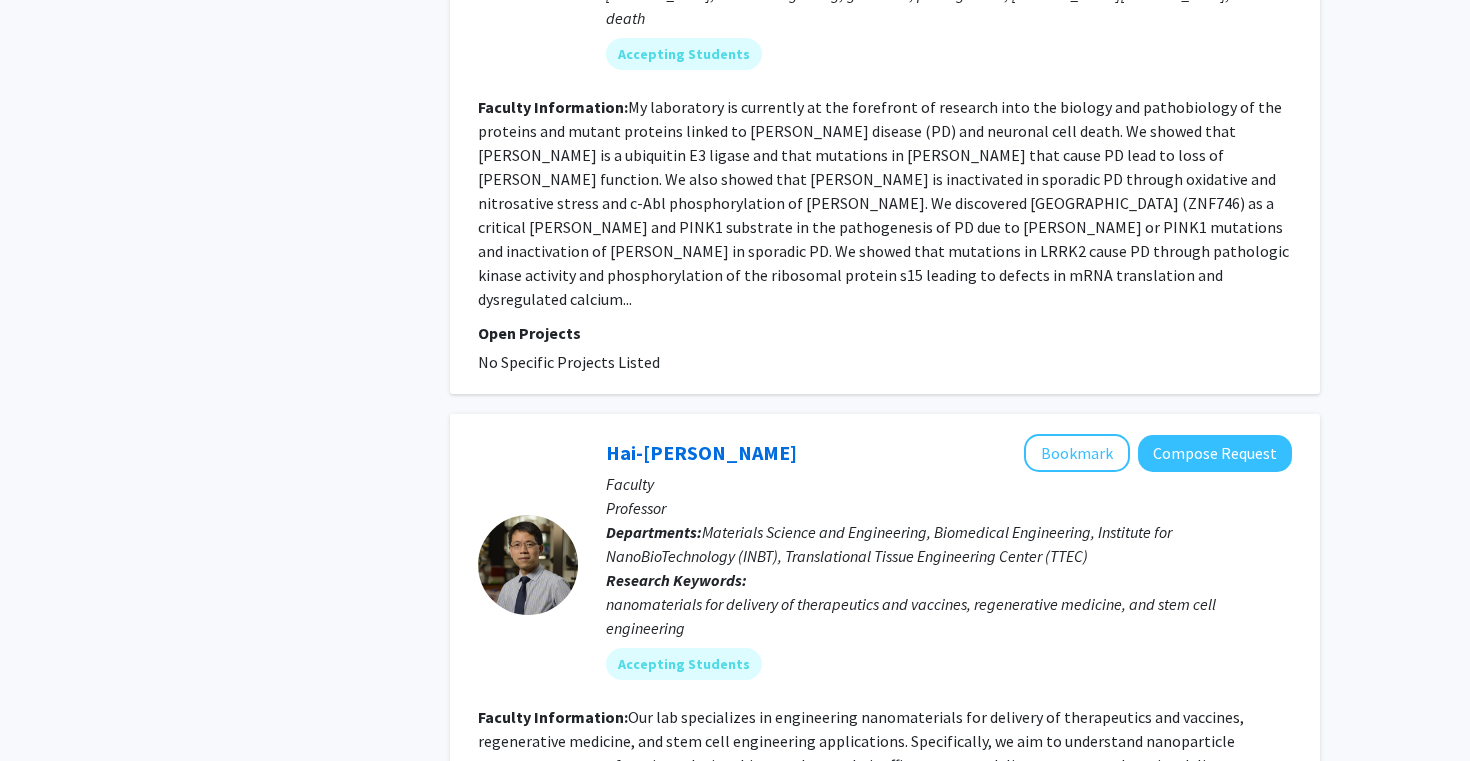 scroll, scrollTop: 4974, scrollLeft: 0, axis: vertical 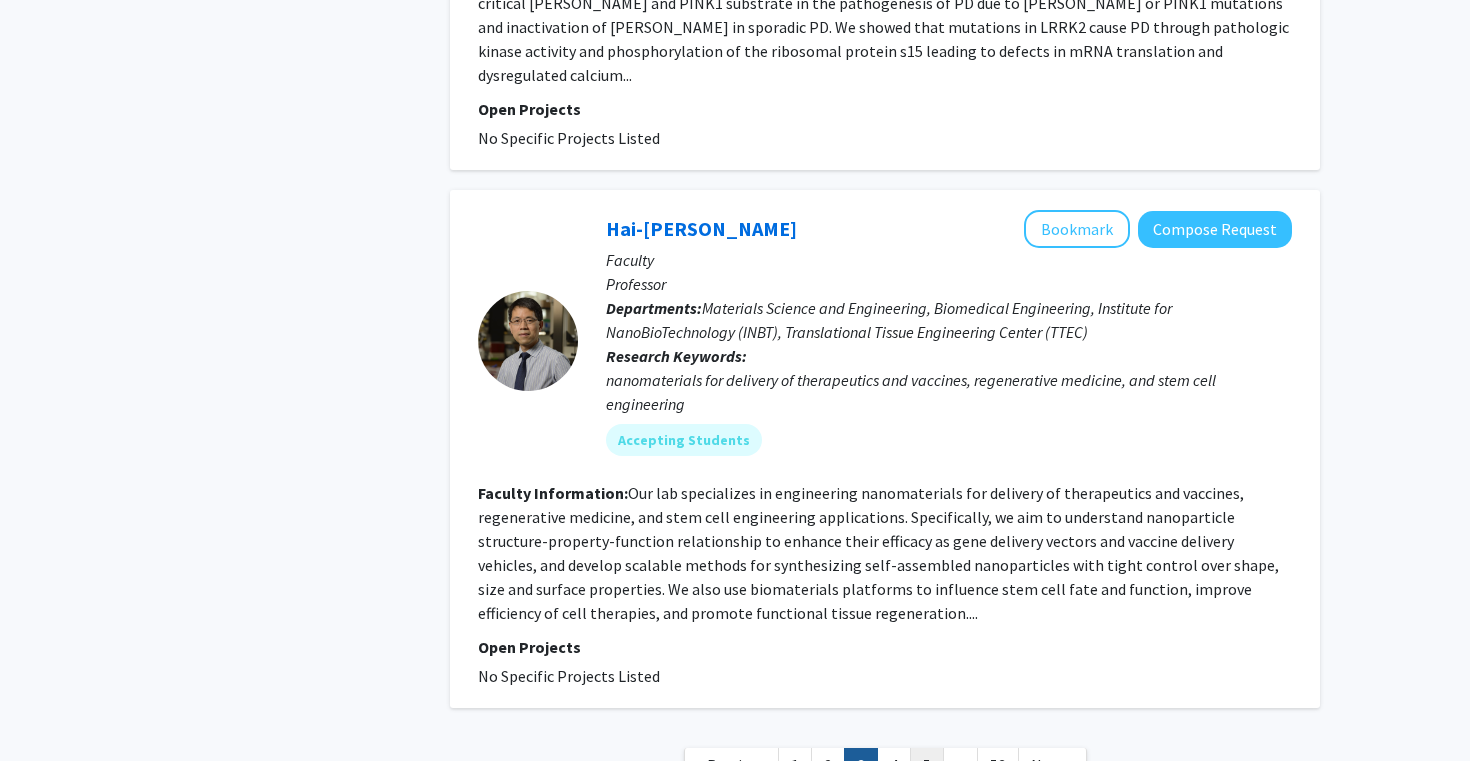 click on "5" 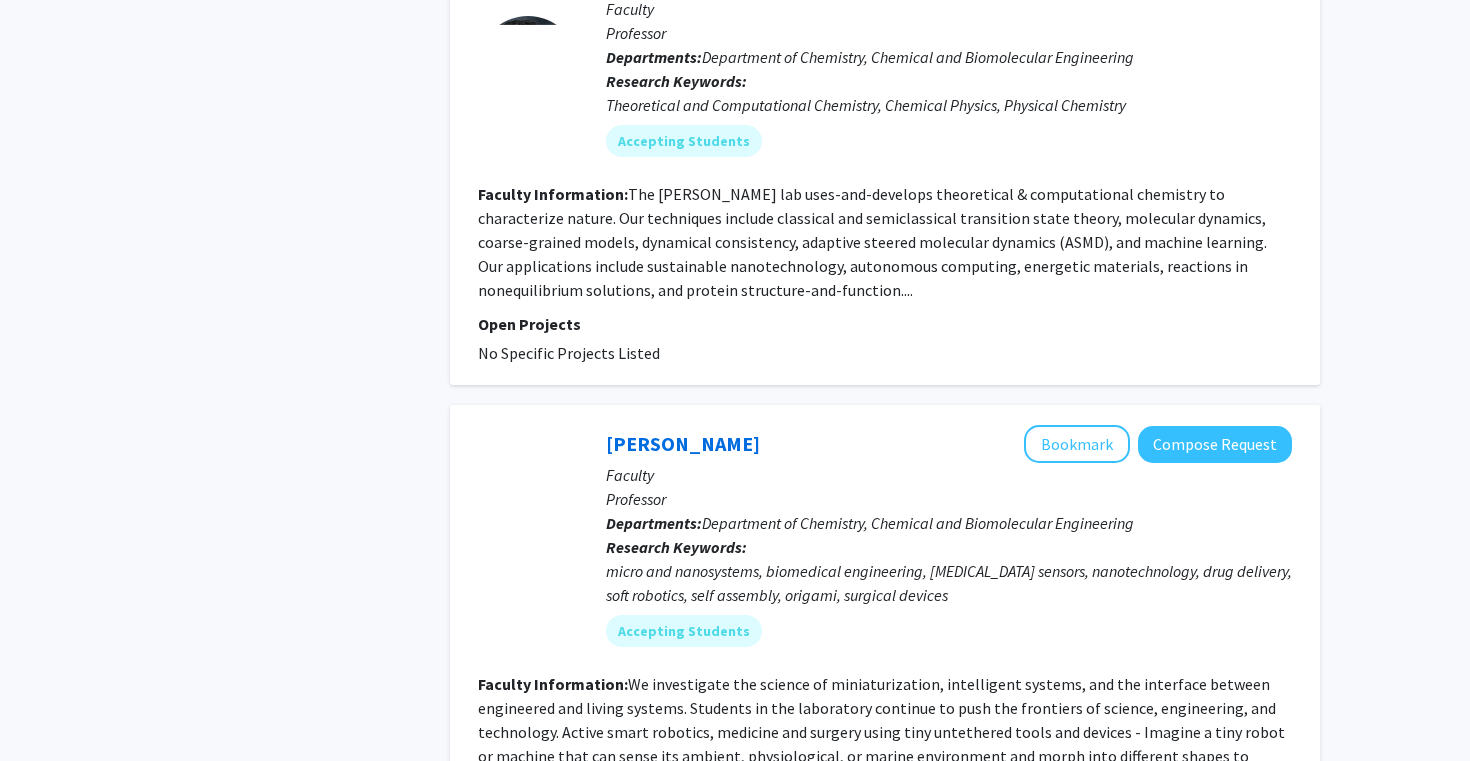 scroll, scrollTop: 3026, scrollLeft: 0, axis: vertical 